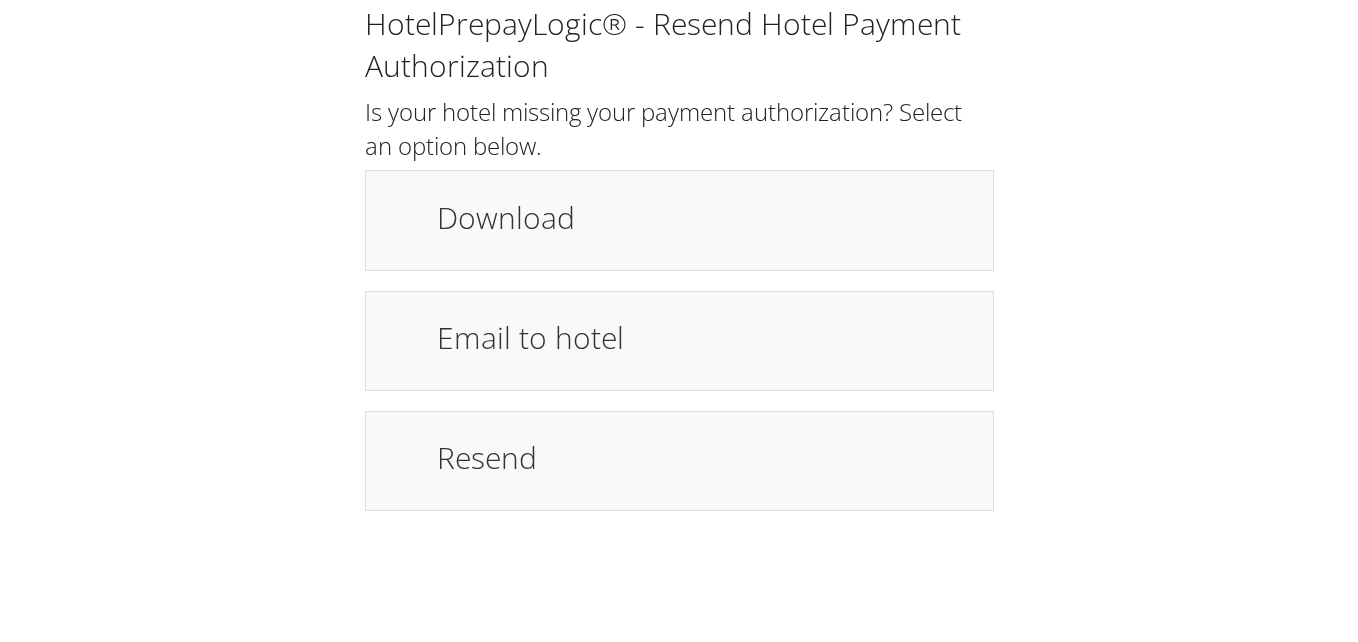 scroll, scrollTop: 0, scrollLeft: 0, axis: both 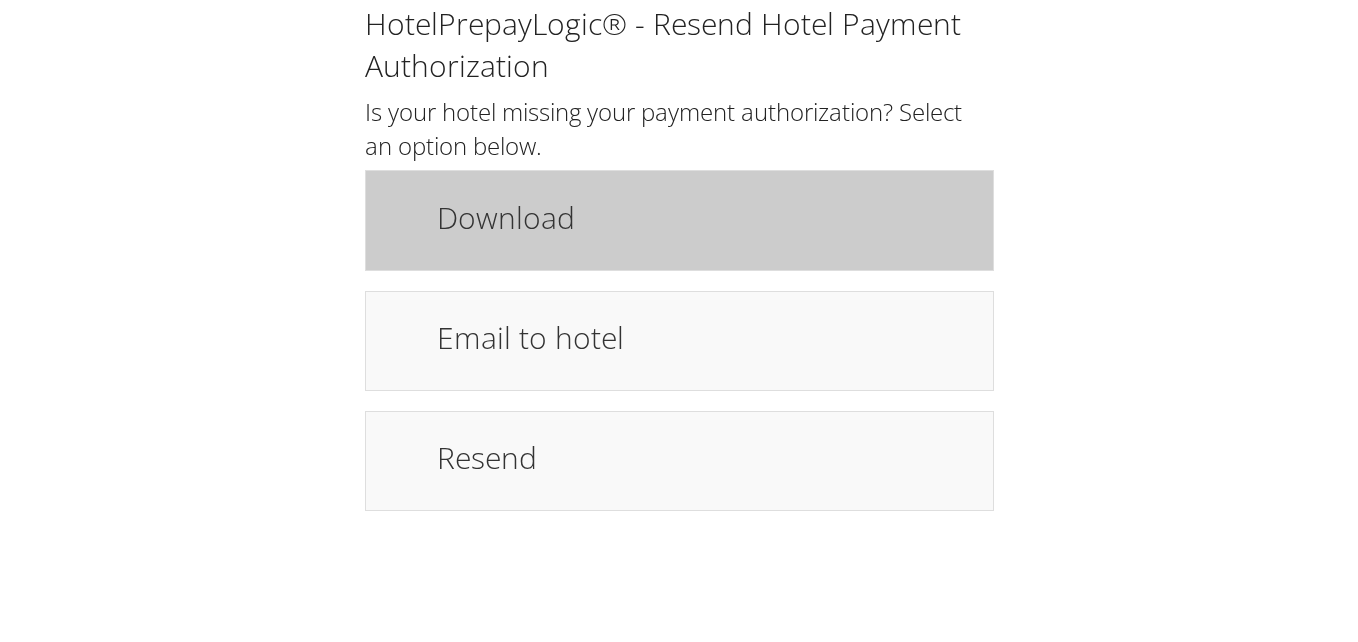 click on "Download" at bounding box center [705, 217] 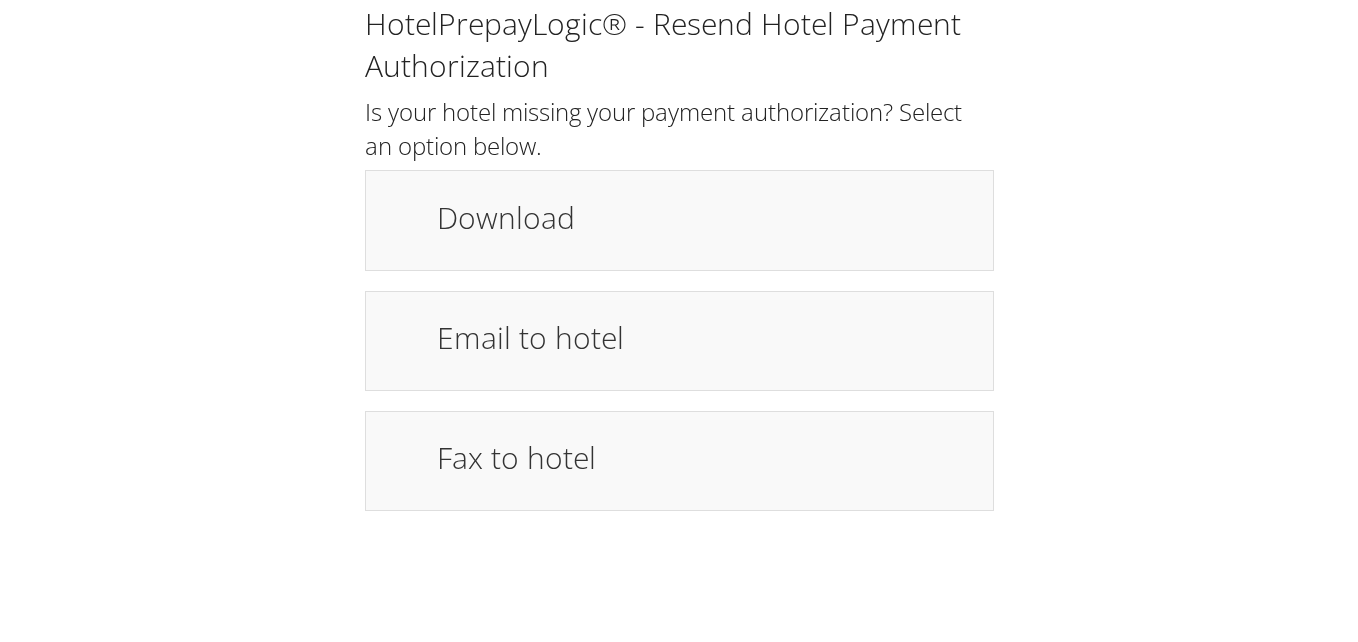 scroll, scrollTop: 0, scrollLeft: 0, axis: both 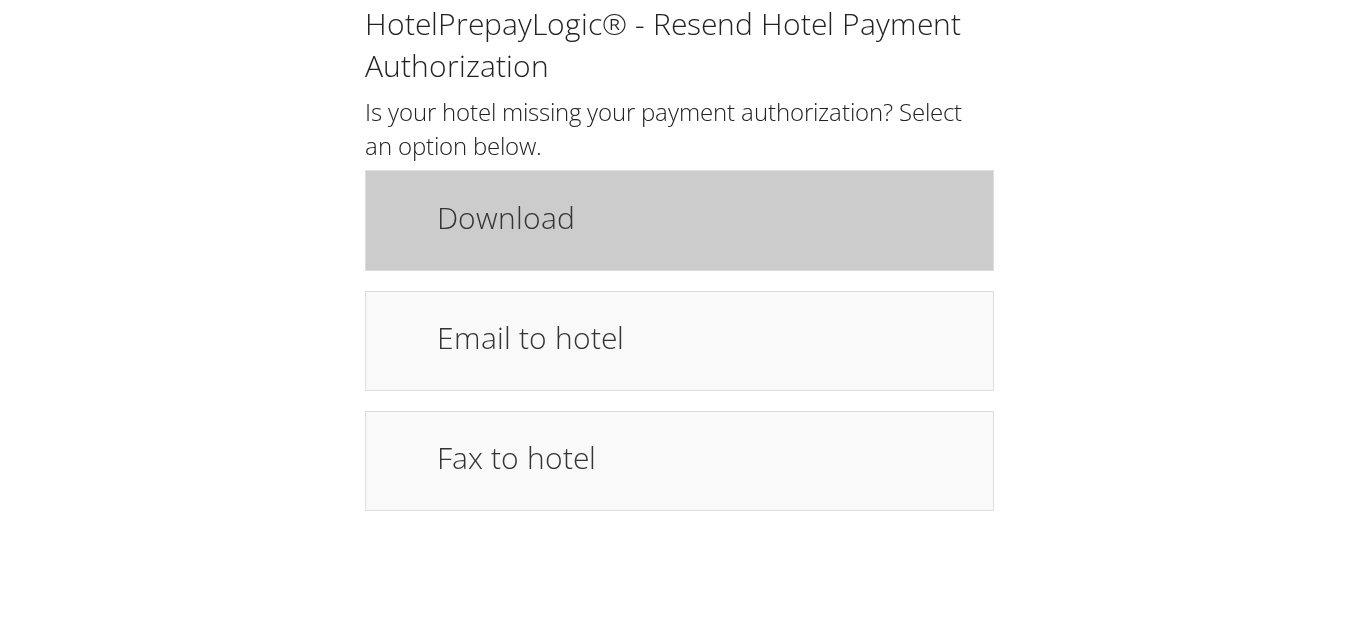 drag, startPoint x: 0, startPoint y: 0, endPoint x: 610, endPoint y: 223, distance: 649.48364 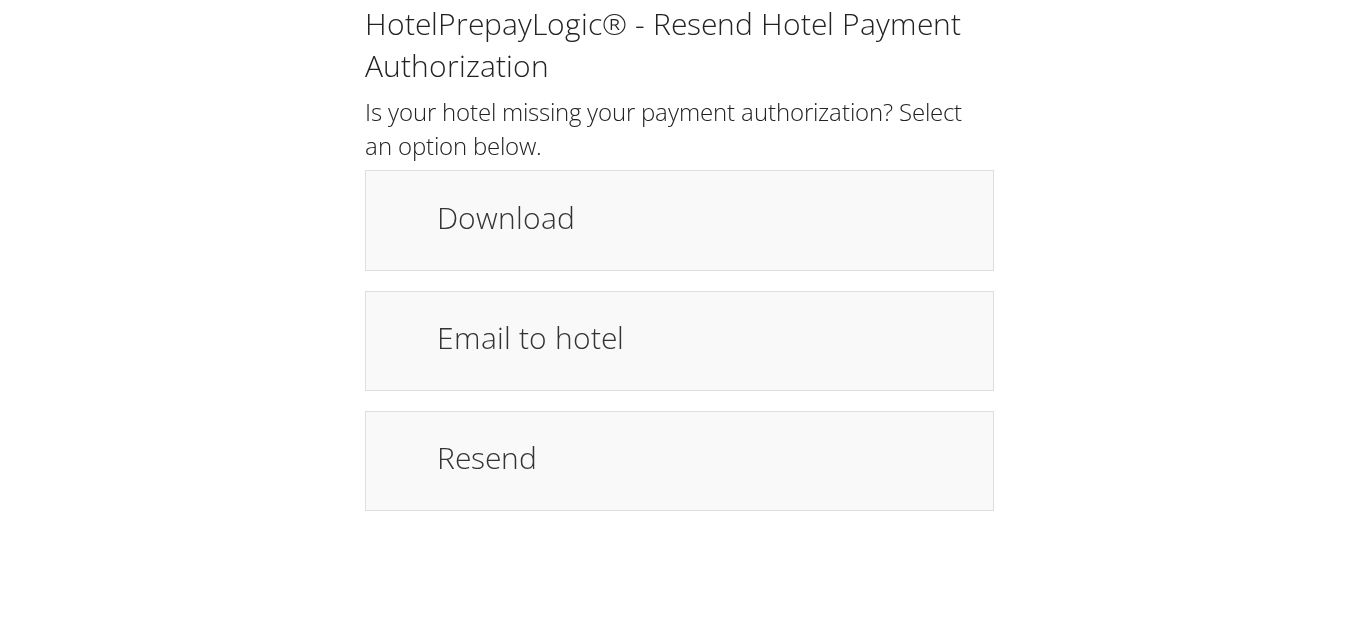 scroll, scrollTop: 0, scrollLeft: 0, axis: both 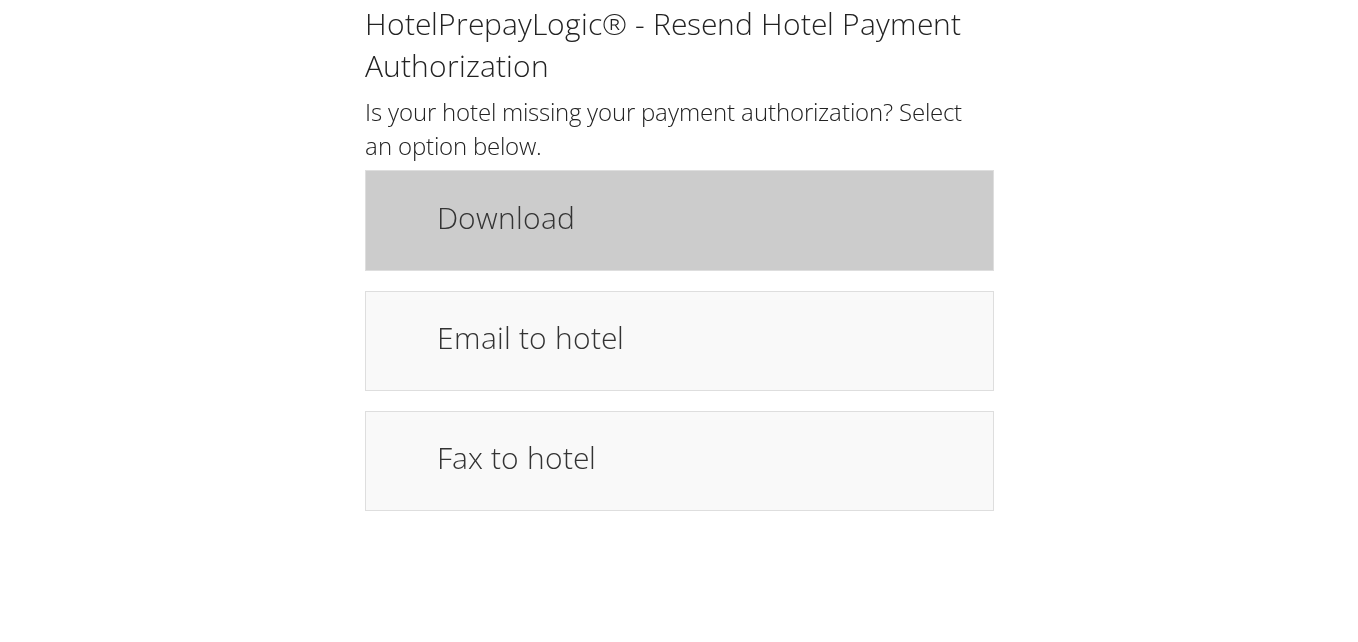 click on "Download" at bounding box center (705, 217) 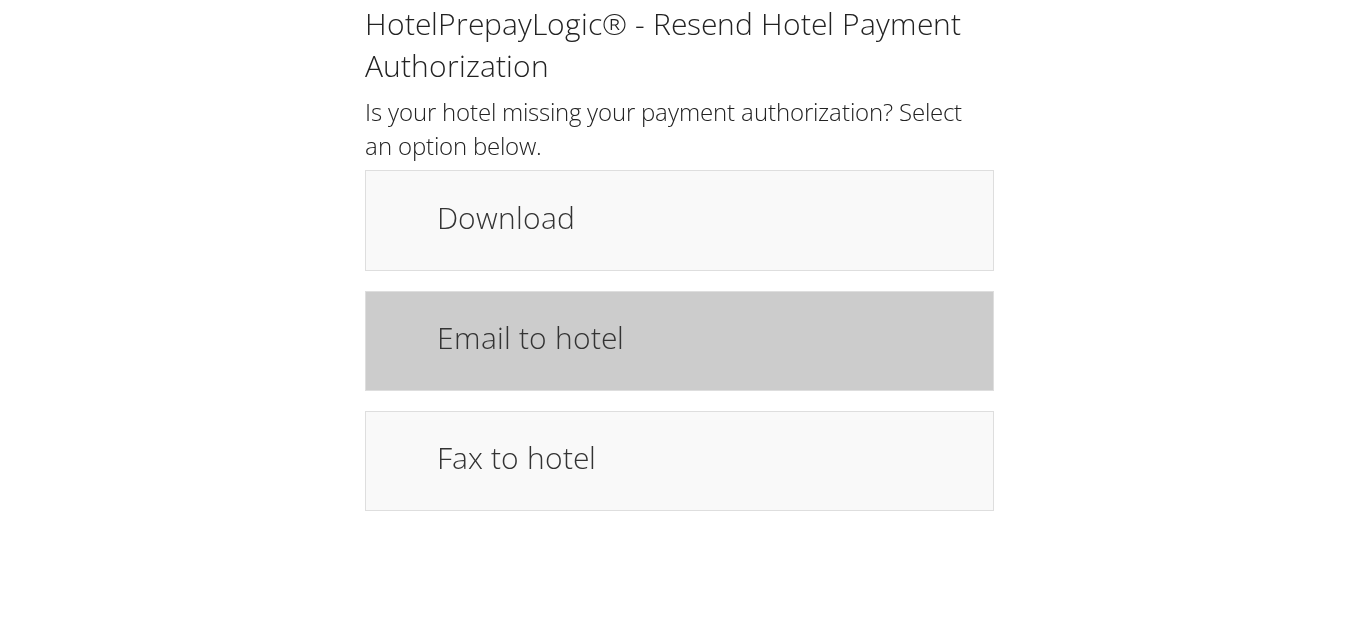 click on "Email to hotel" at bounding box center [679, 341] 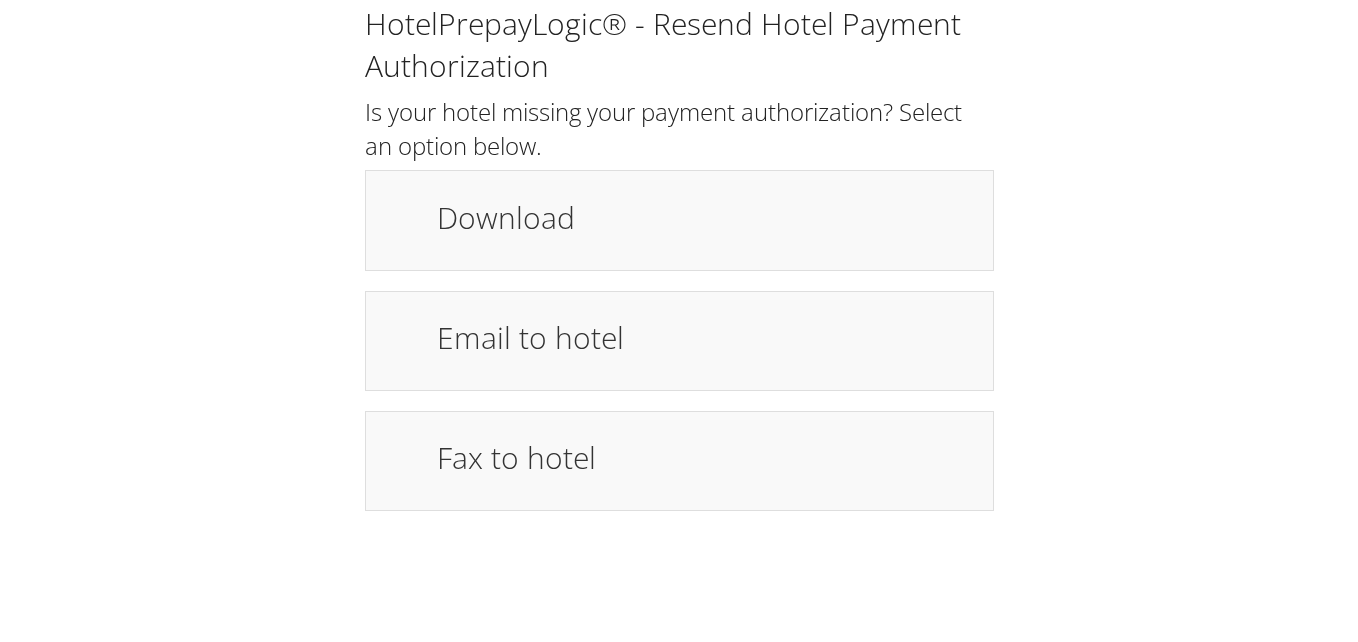 scroll, scrollTop: 0, scrollLeft: 0, axis: both 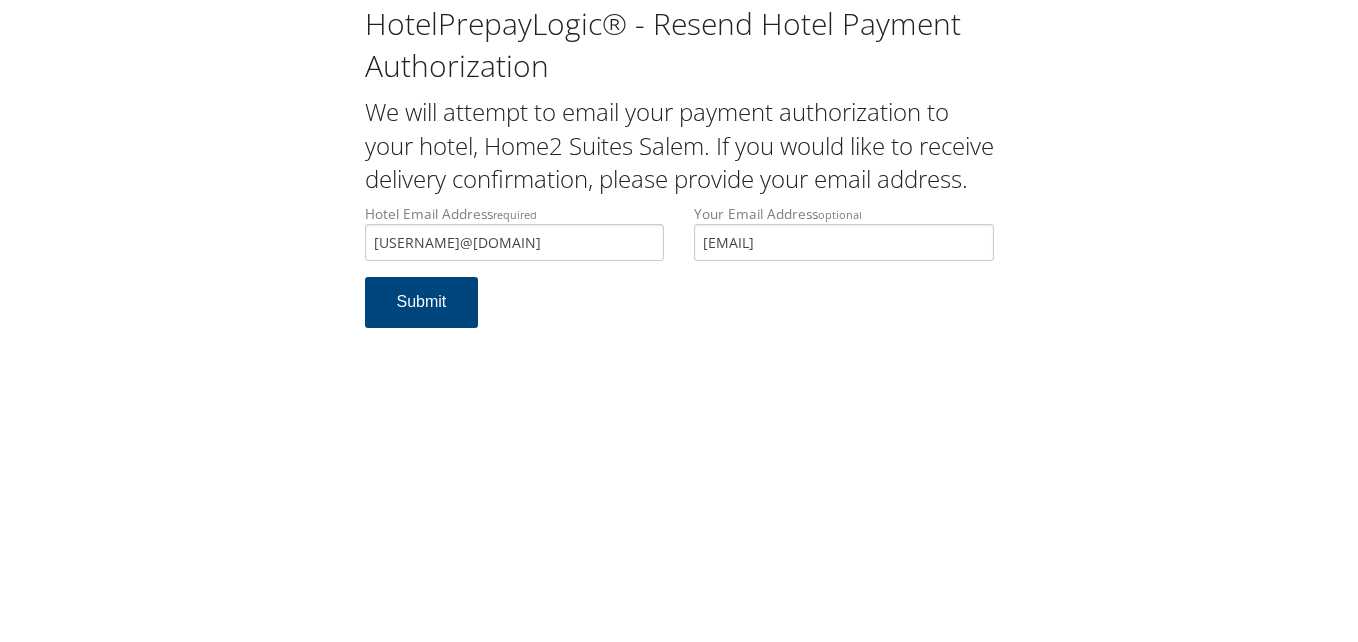 type on "[USERNAME]@[DOMAIN]" 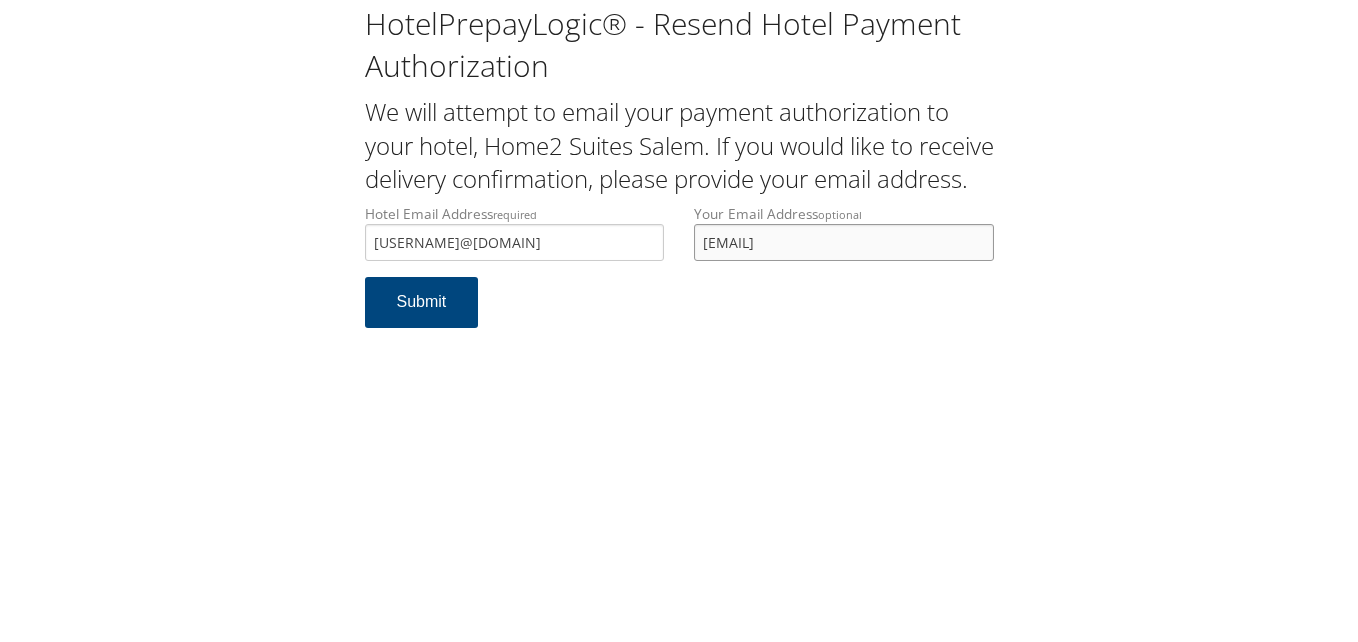 drag, startPoint x: 950, startPoint y: 266, endPoint x: 685, endPoint y: 301, distance: 267.30133 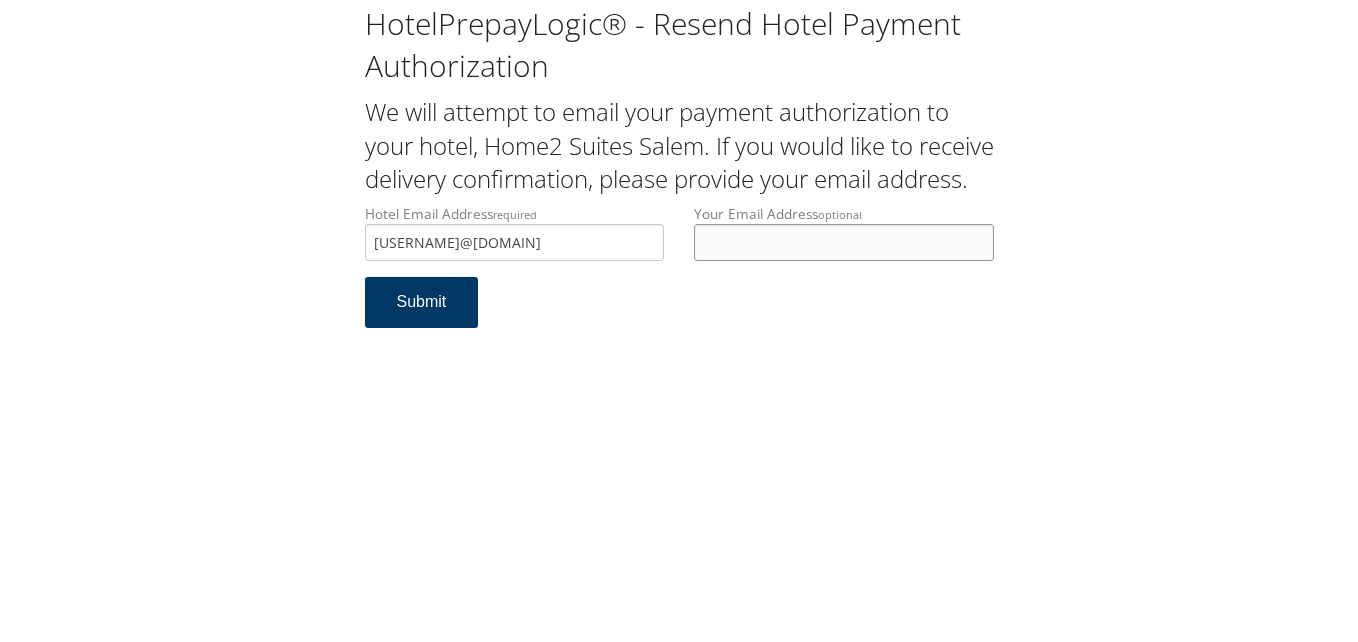 type 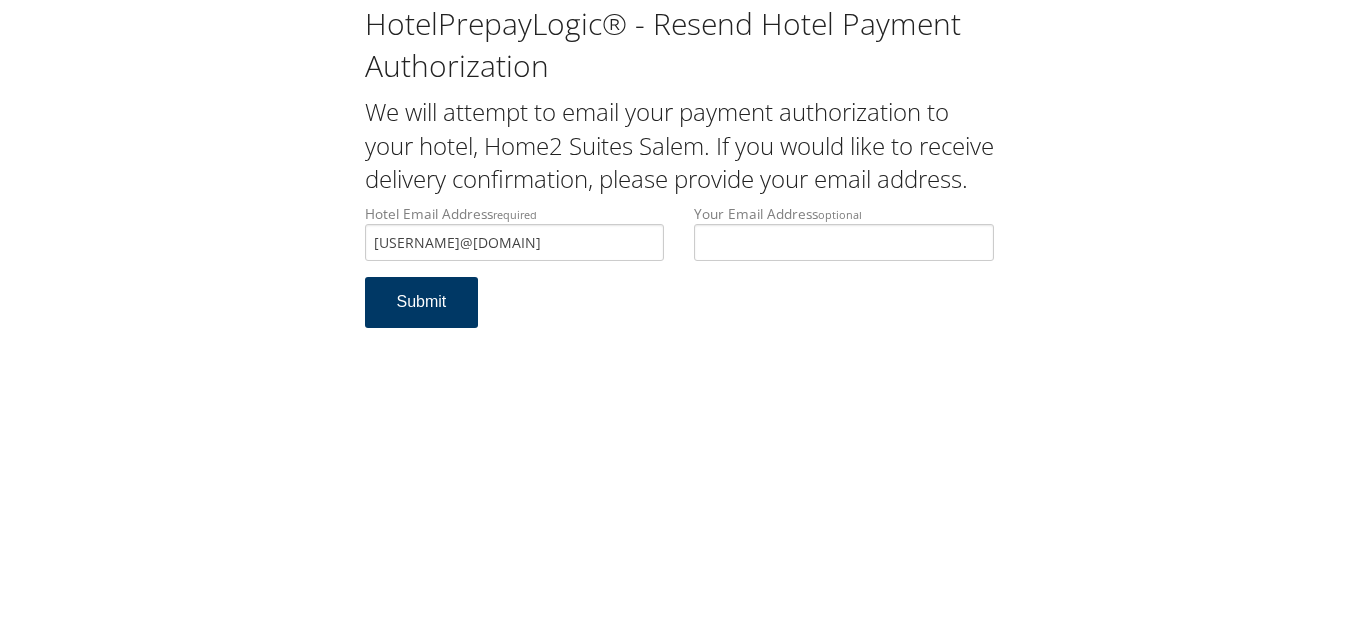 click on "Submit" at bounding box center [422, 302] 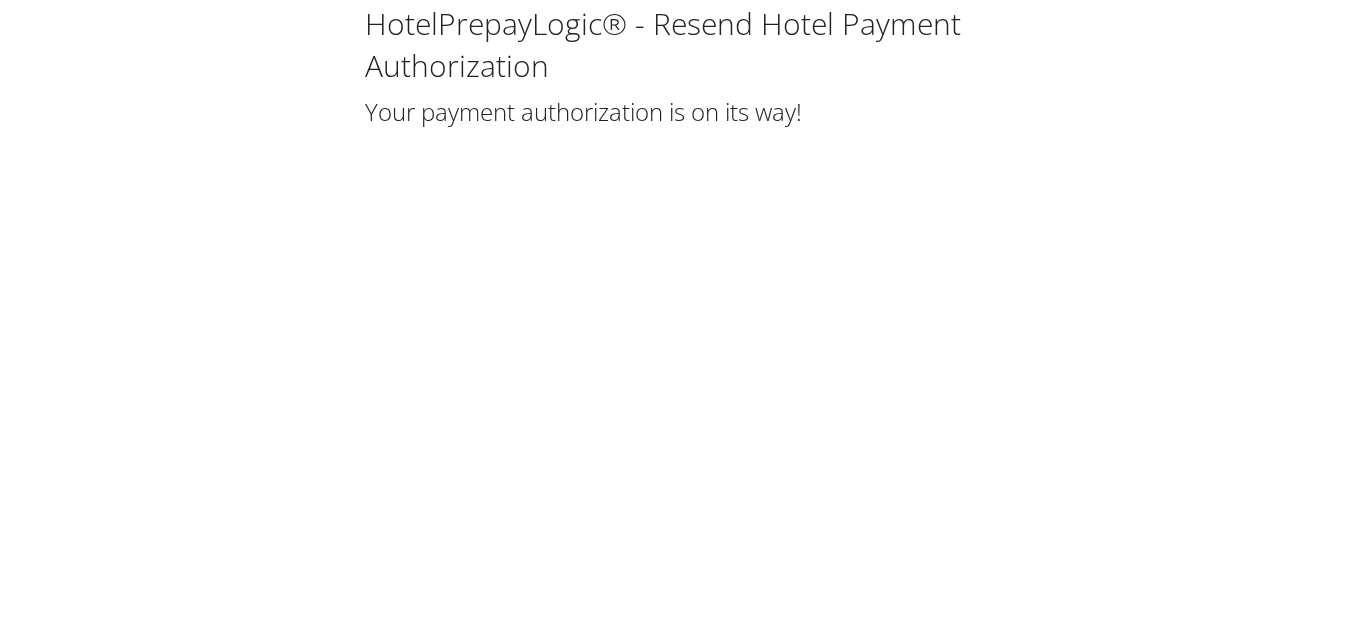 scroll, scrollTop: 0, scrollLeft: 0, axis: both 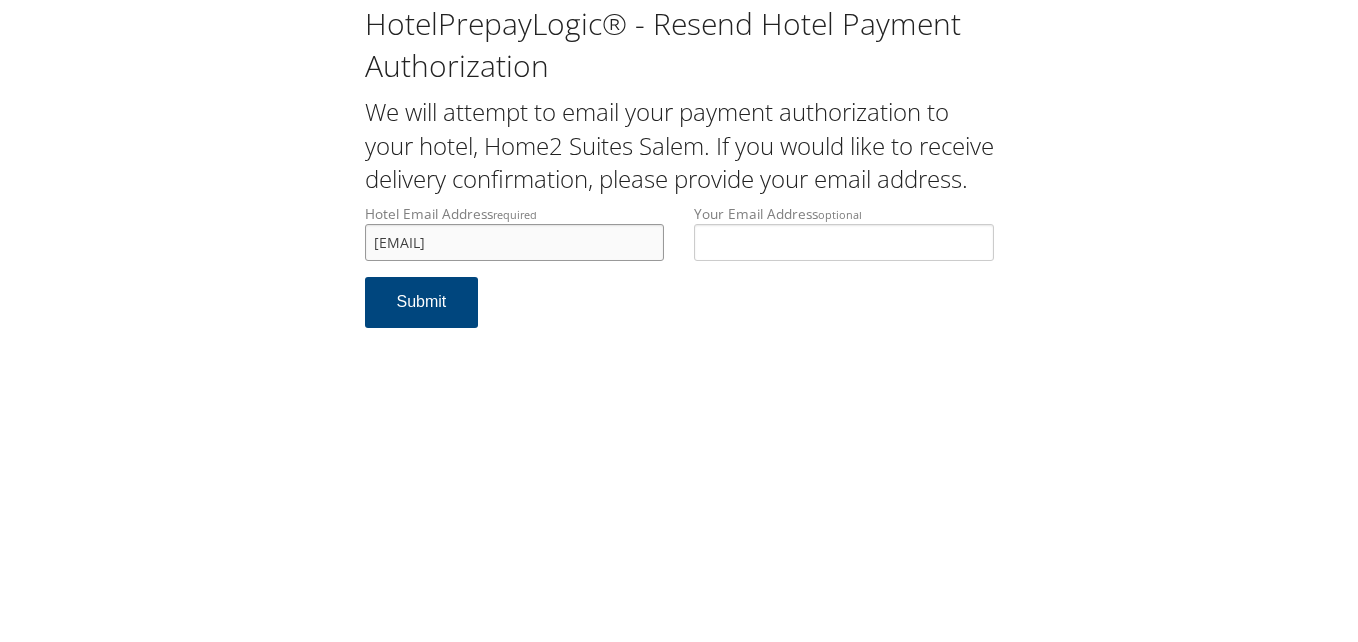 drag, startPoint x: 365, startPoint y: 263, endPoint x: 343, endPoint y: 262, distance: 22.022715 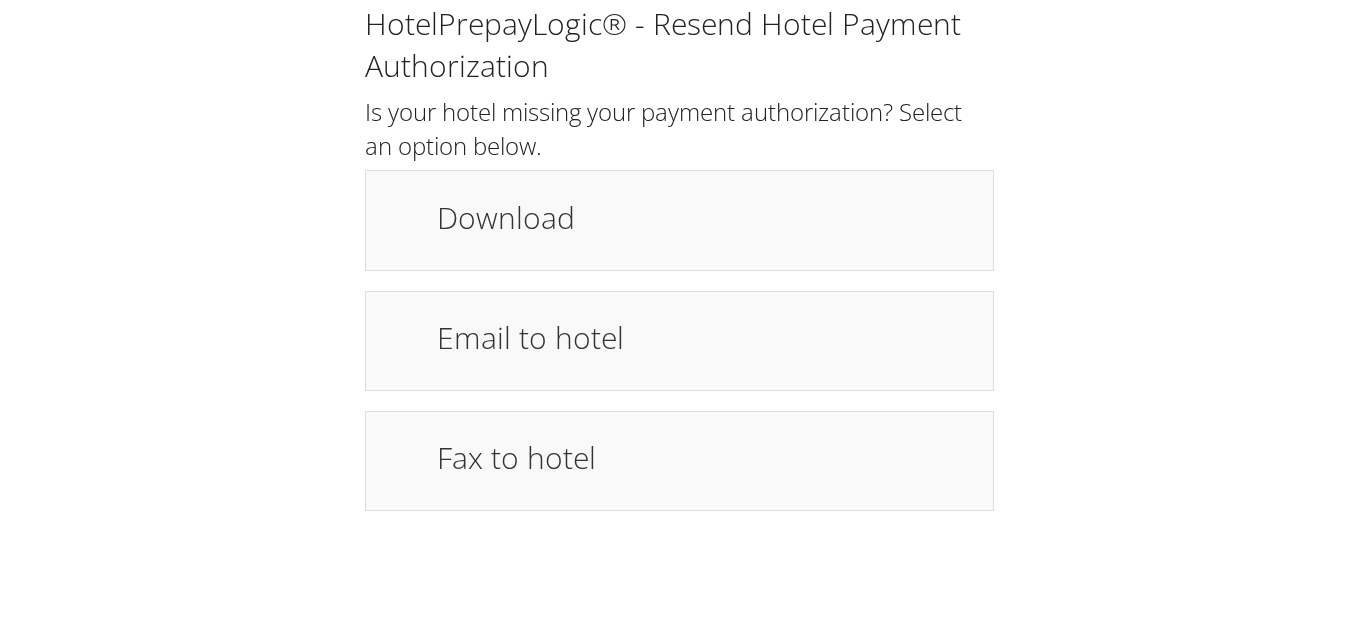 scroll, scrollTop: 0, scrollLeft: 0, axis: both 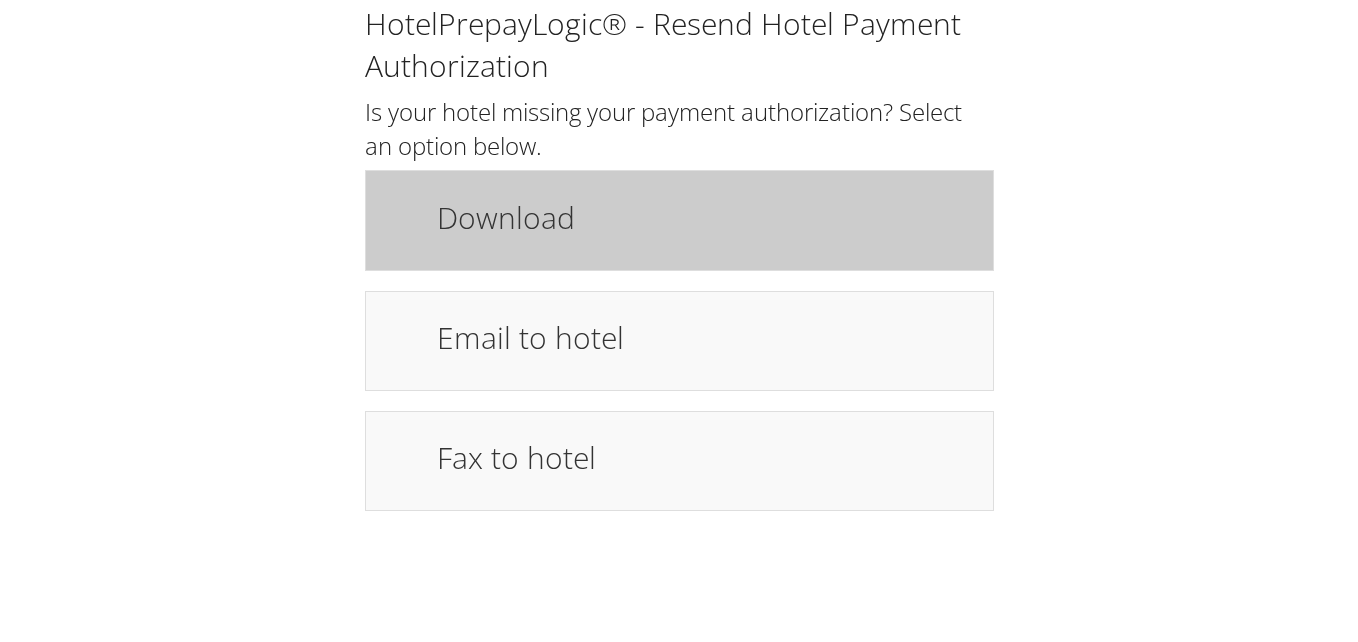 click on "Download" at bounding box center (705, 220) 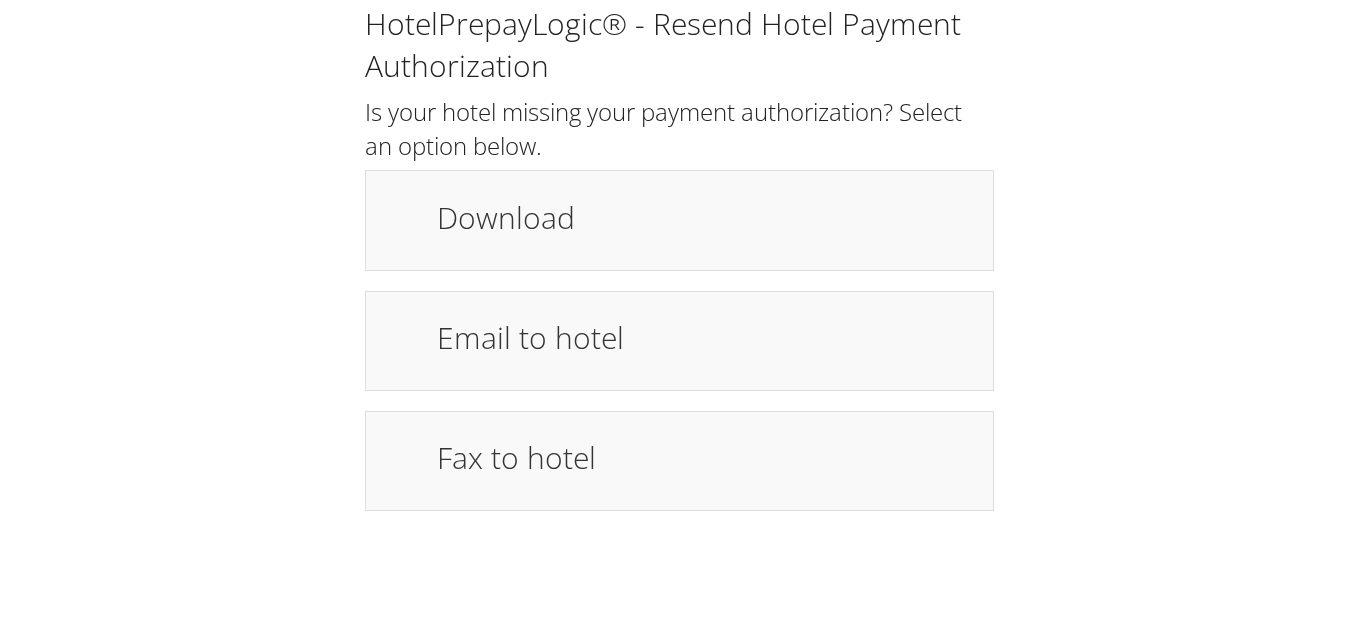 scroll, scrollTop: 0, scrollLeft: 0, axis: both 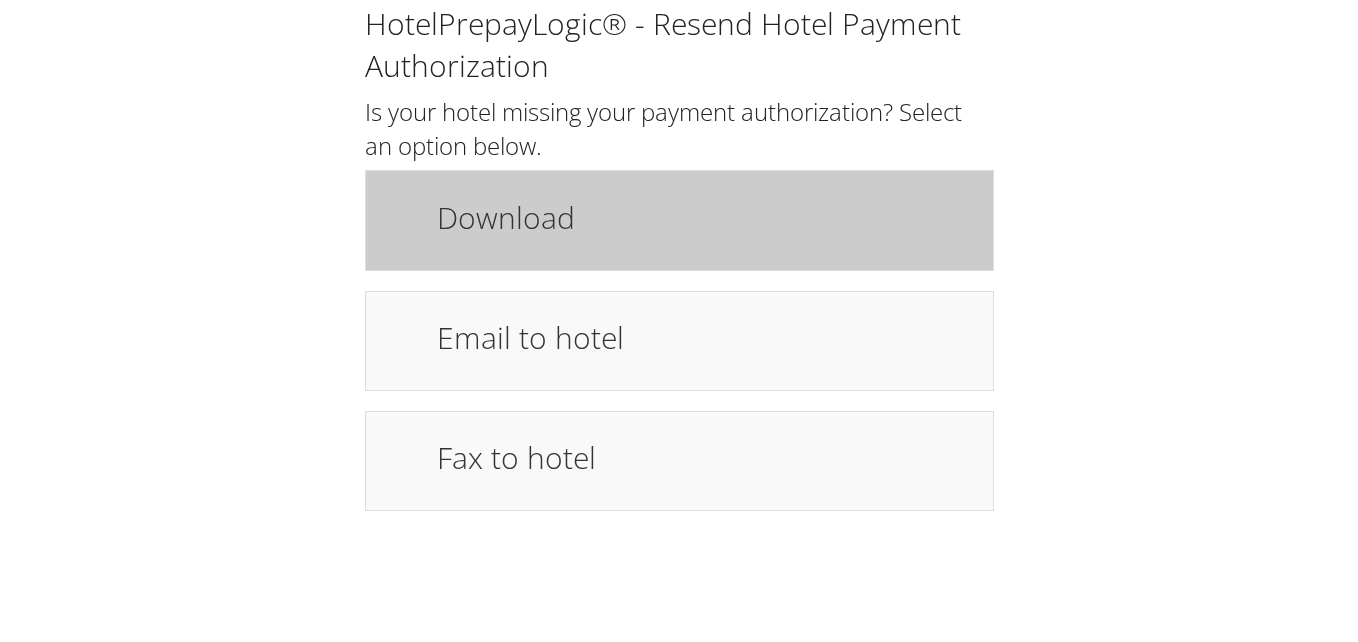 click on "Download" at bounding box center (705, 217) 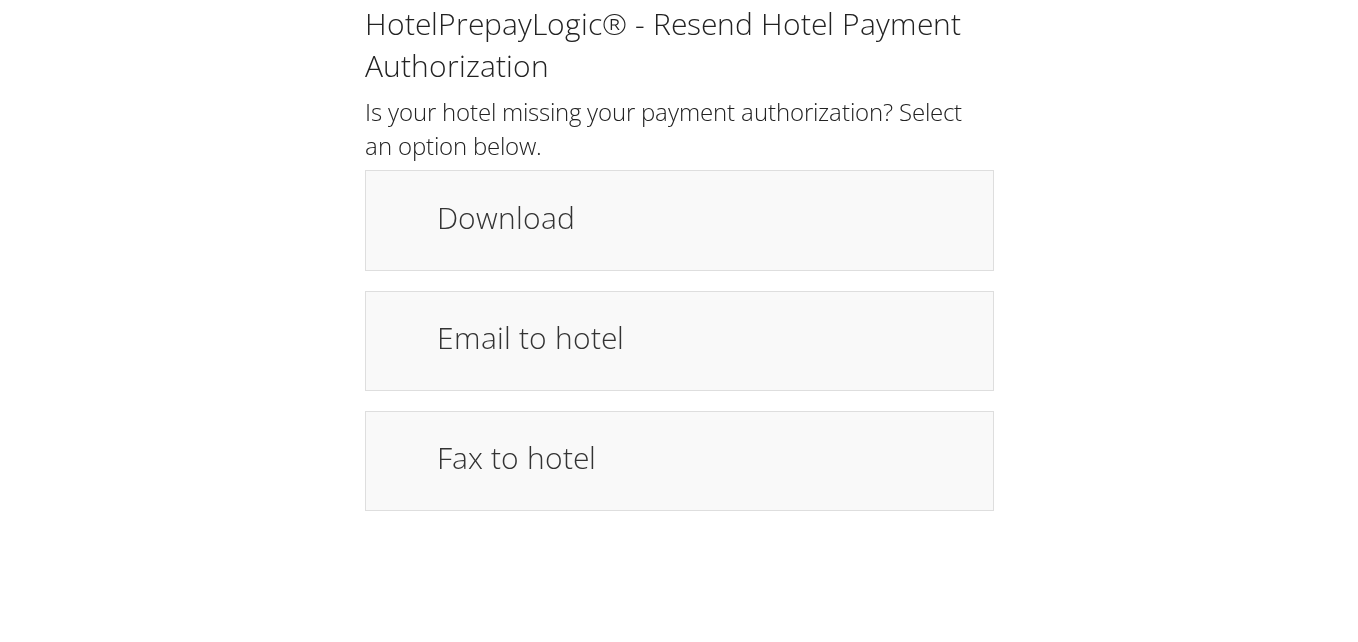 scroll, scrollTop: 0, scrollLeft: 0, axis: both 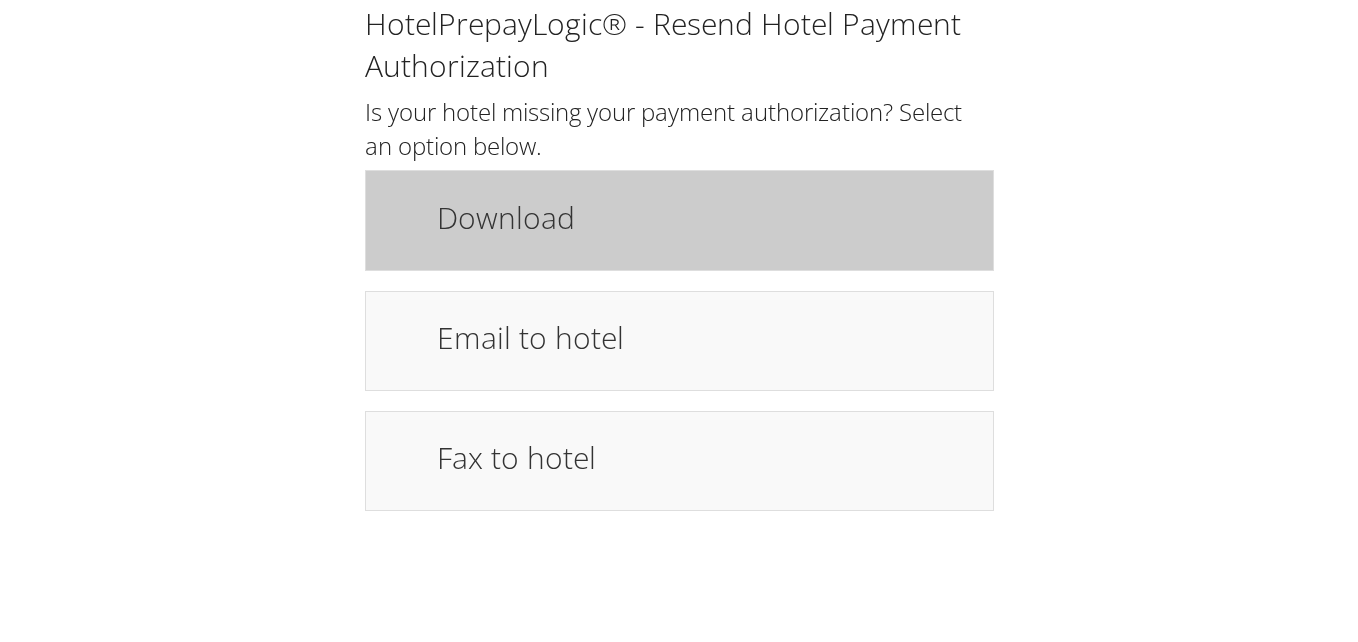 drag, startPoint x: 0, startPoint y: 0, endPoint x: 747, endPoint y: 226, distance: 780.43896 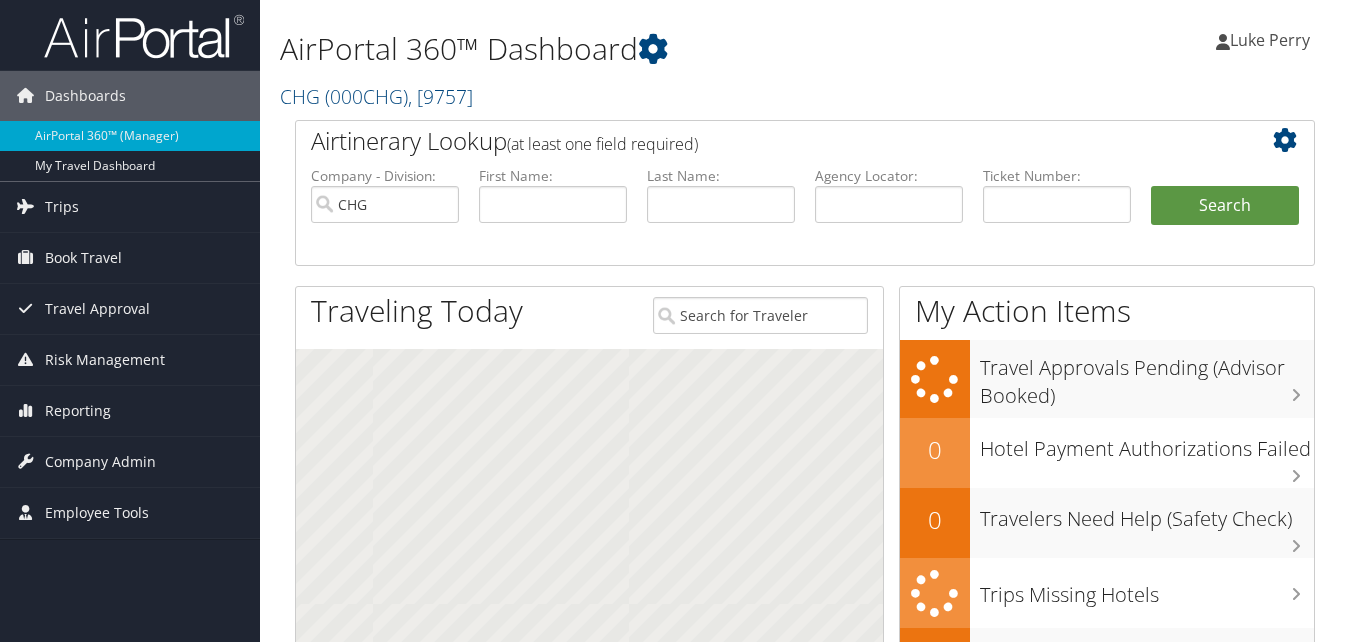 scroll, scrollTop: 0, scrollLeft: 0, axis: both 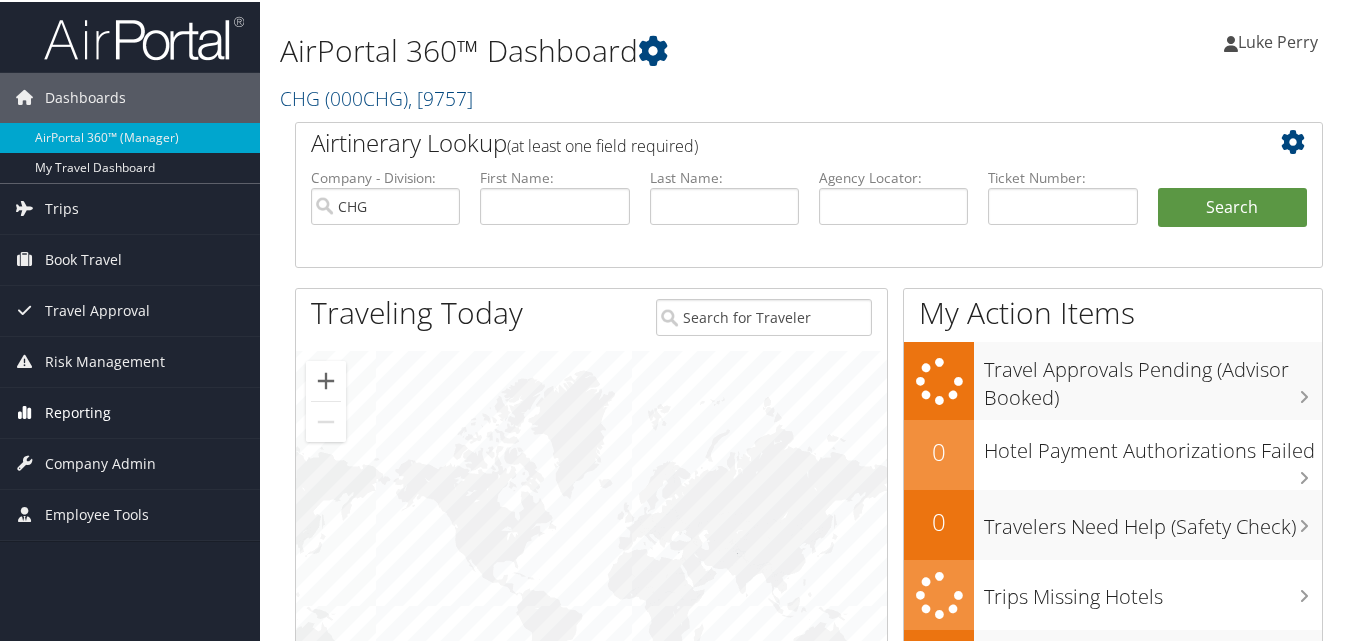 click on "Reporting" at bounding box center [130, 411] 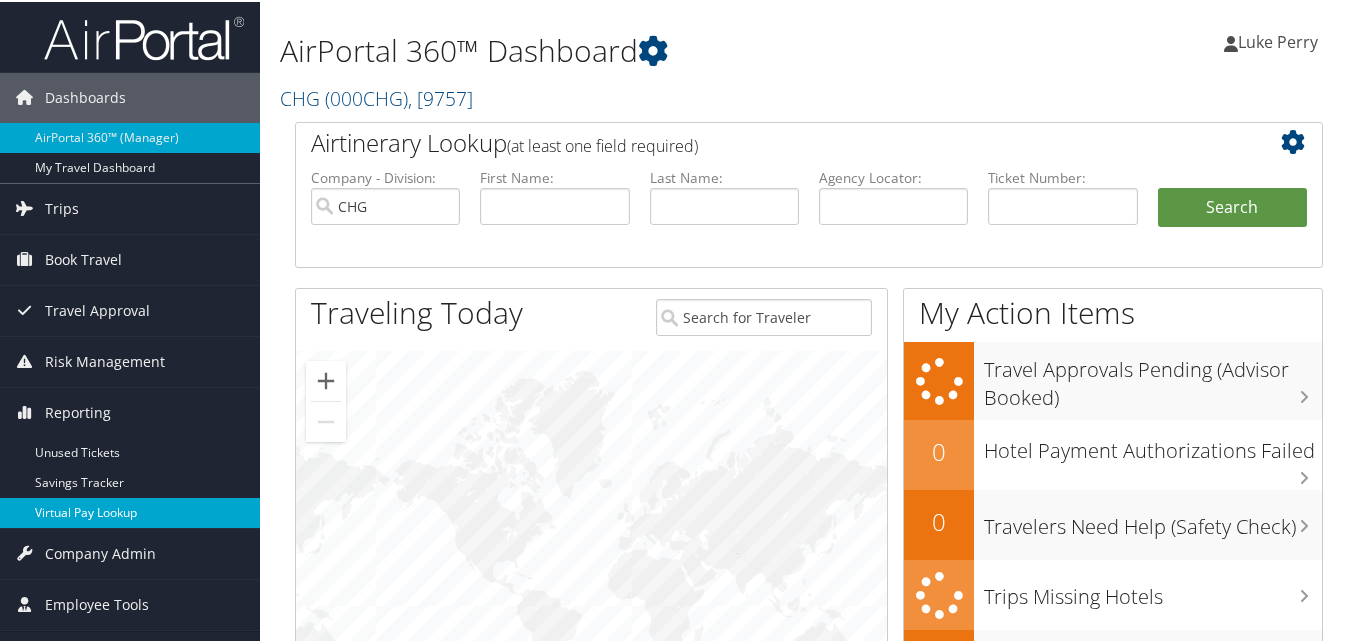 click on "Virtual Pay Lookup" at bounding box center [130, 511] 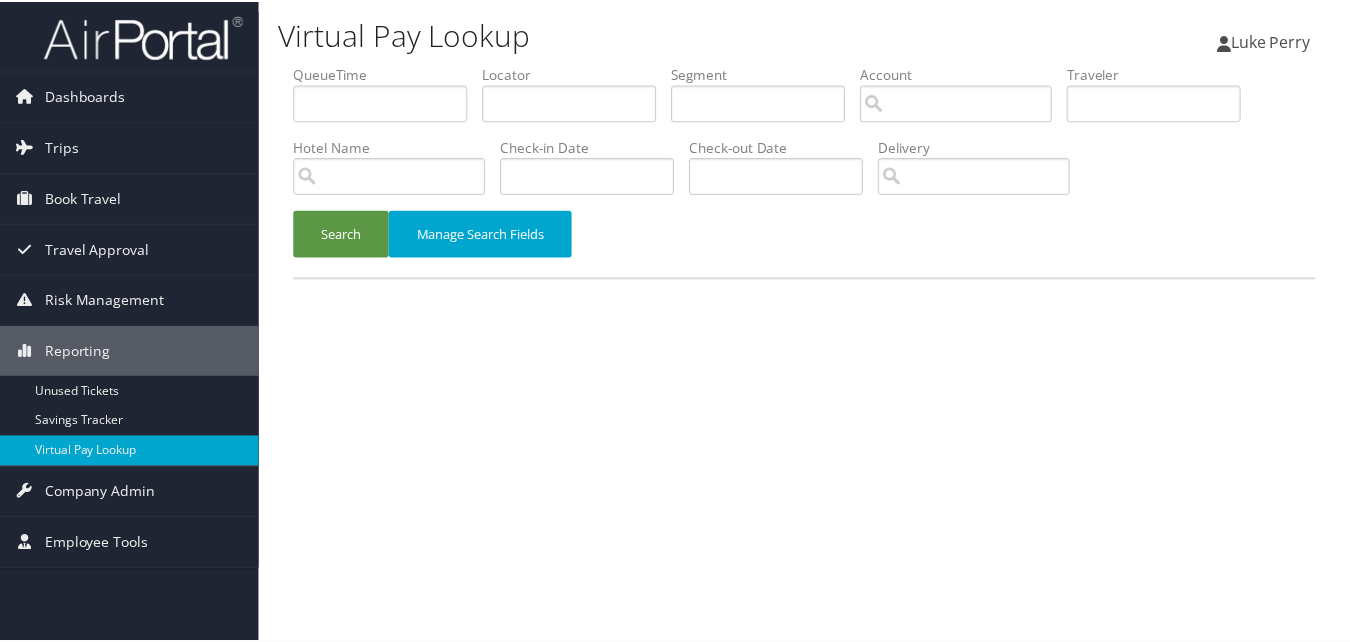 scroll, scrollTop: 0, scrollLeft: 0, axis: both 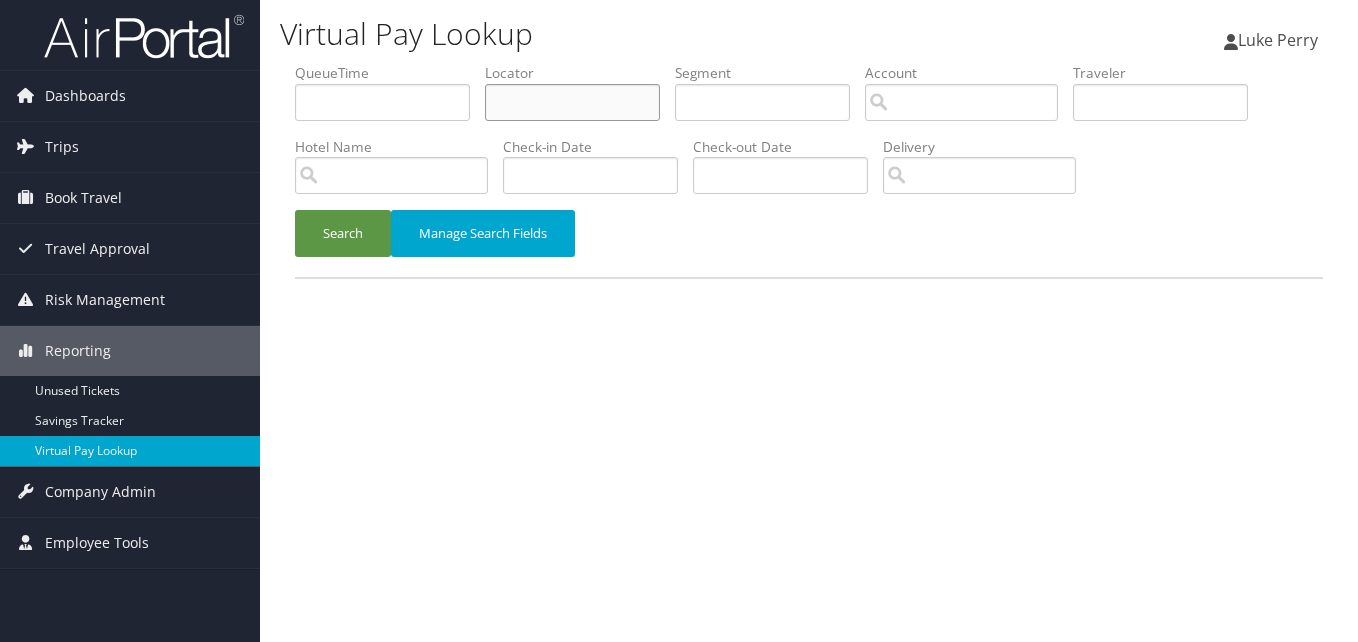 click at bounding box center (572, 102) 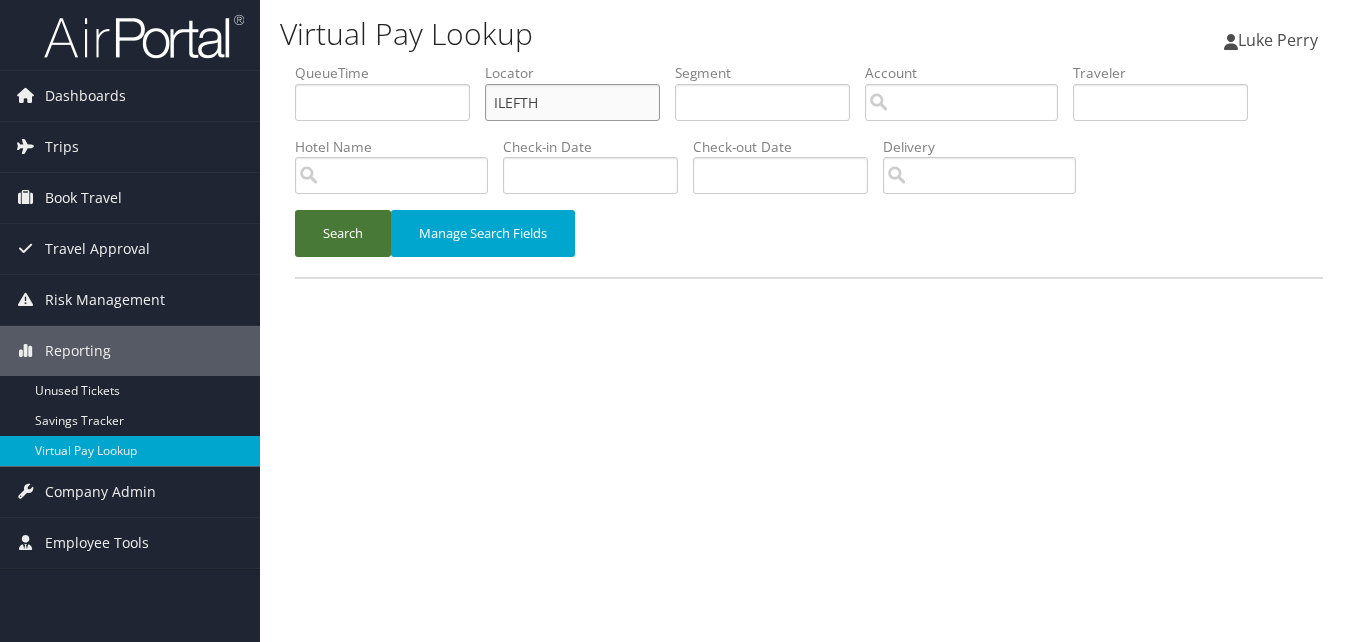 type on "ILEFTH" 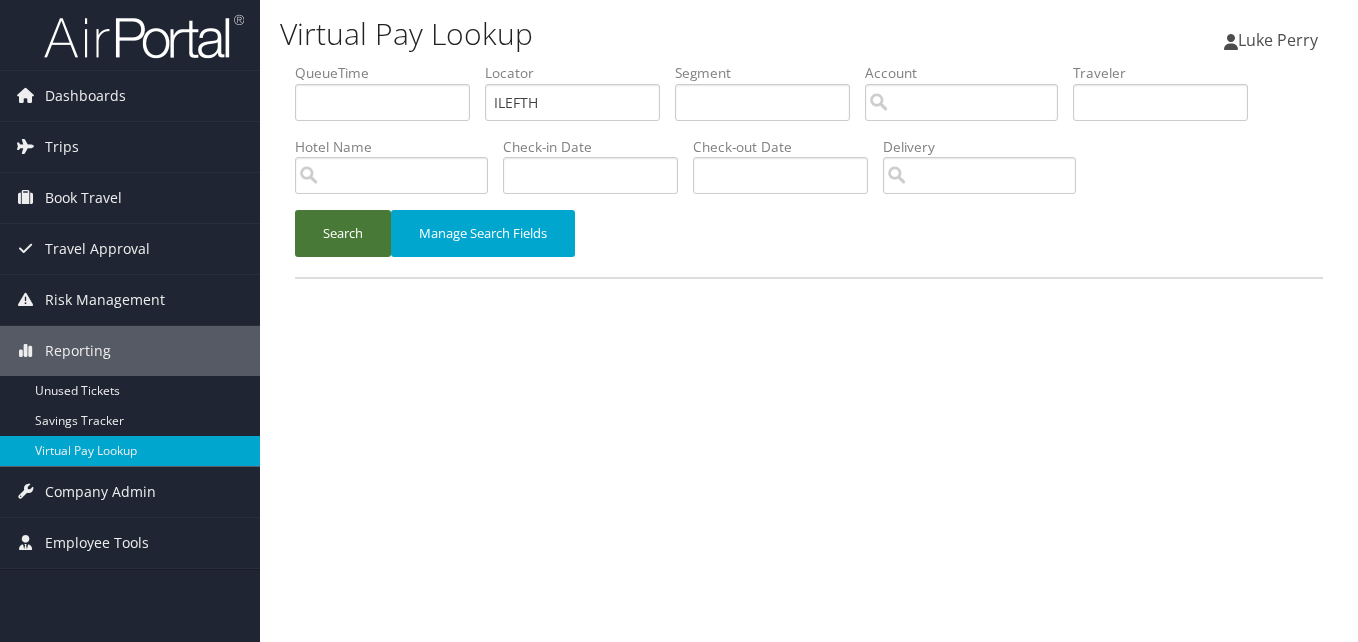 click on "Search" at bounding box center [343, 233] 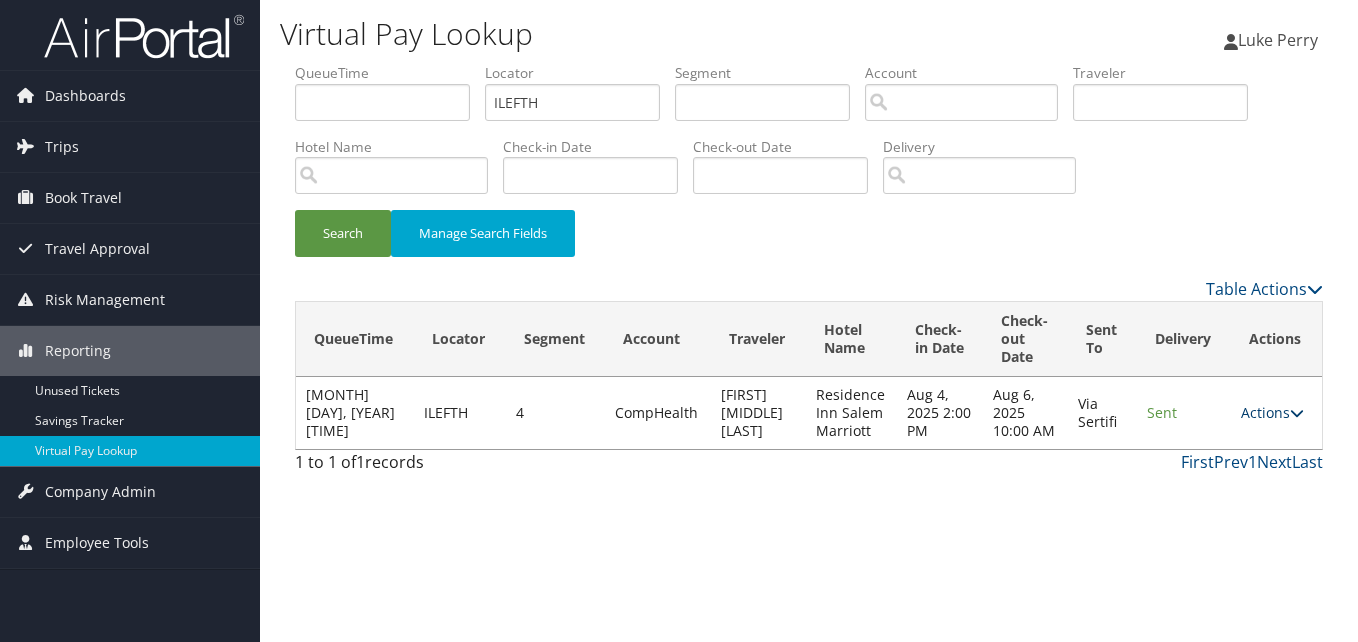 click on "Actions" at bounding box center (1272, 412) 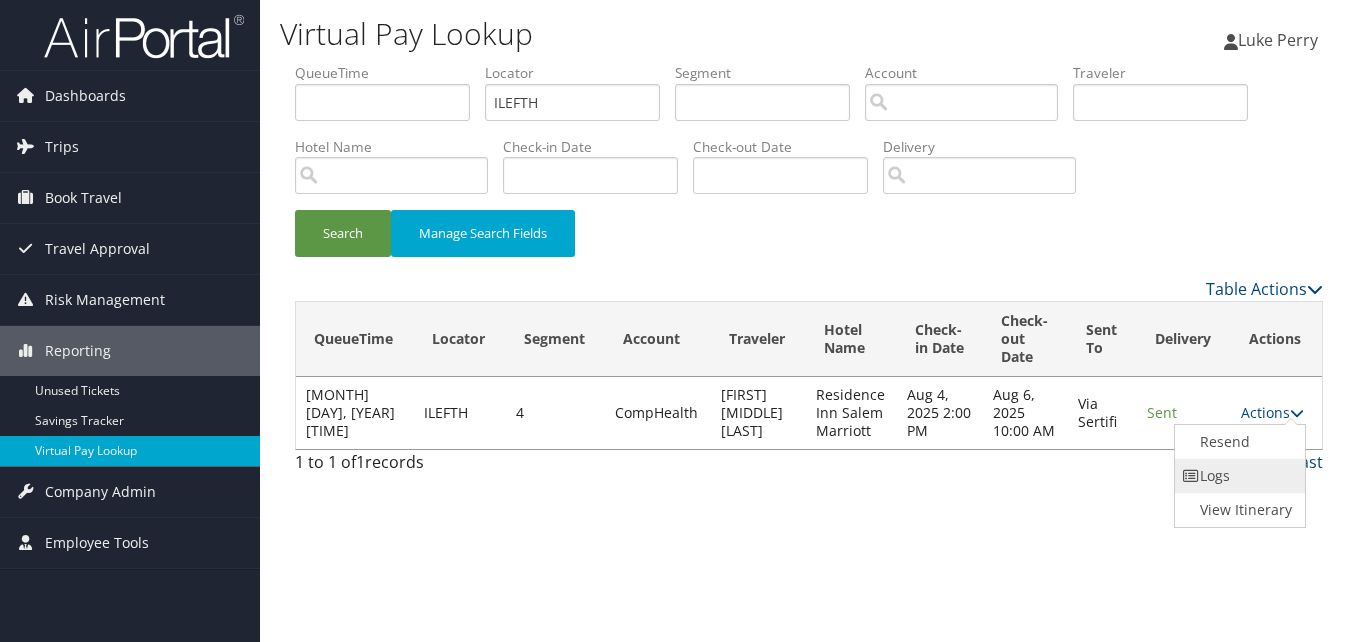 click on "Logs" at bounding box center (1238, 476) 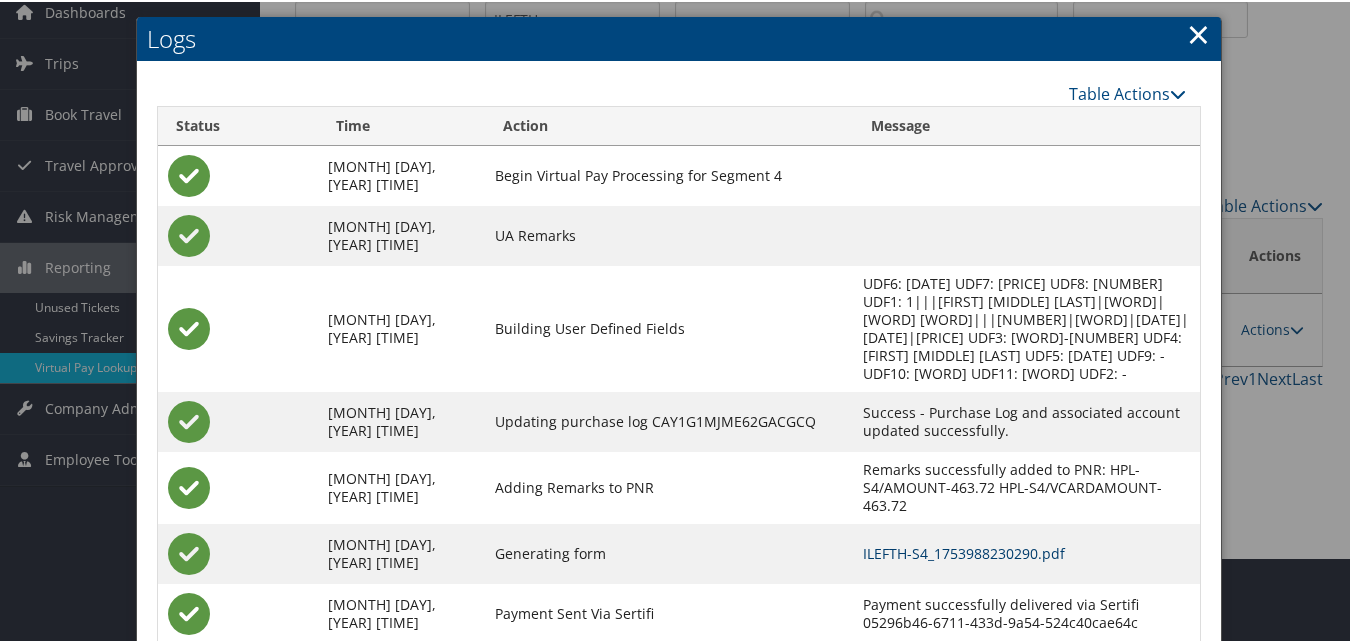 scroll, scrollTop: 171, scrollLeft: 0, axis: vertical 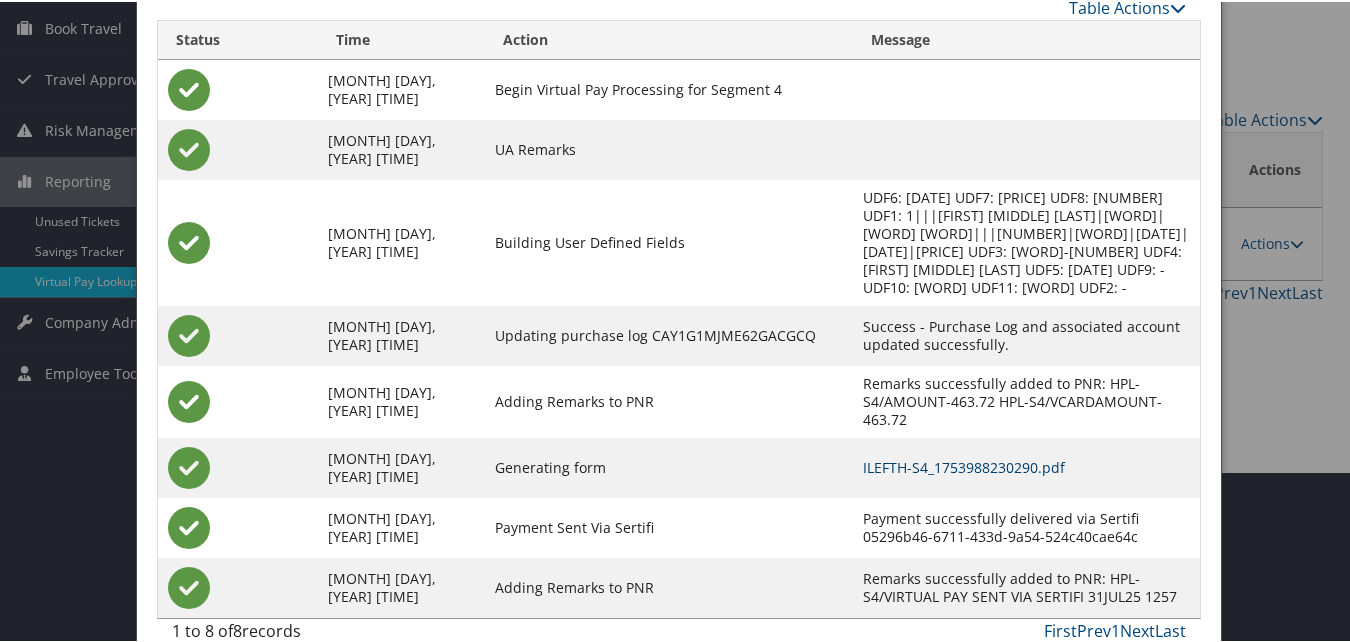 click on "ILEFTH-S4_1753988230290.pdf" at bounding box center [964, 465] 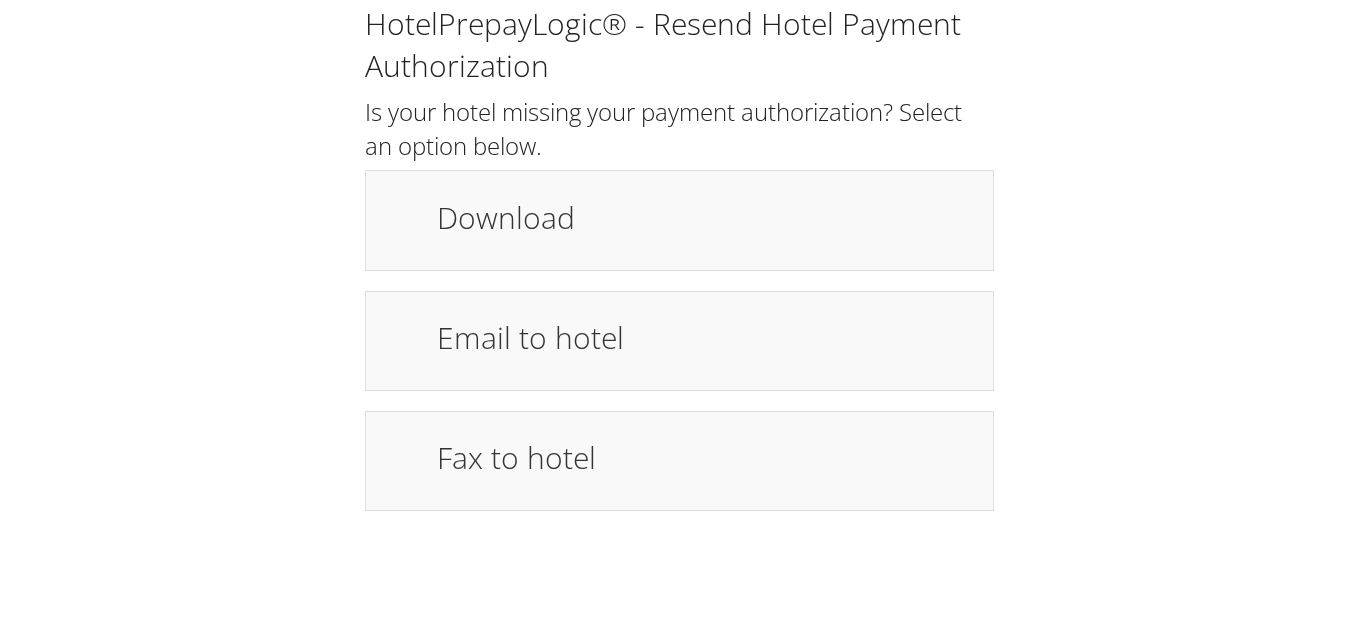 scroll, scrollTop: 0, scrollLeft: 0, axis: both 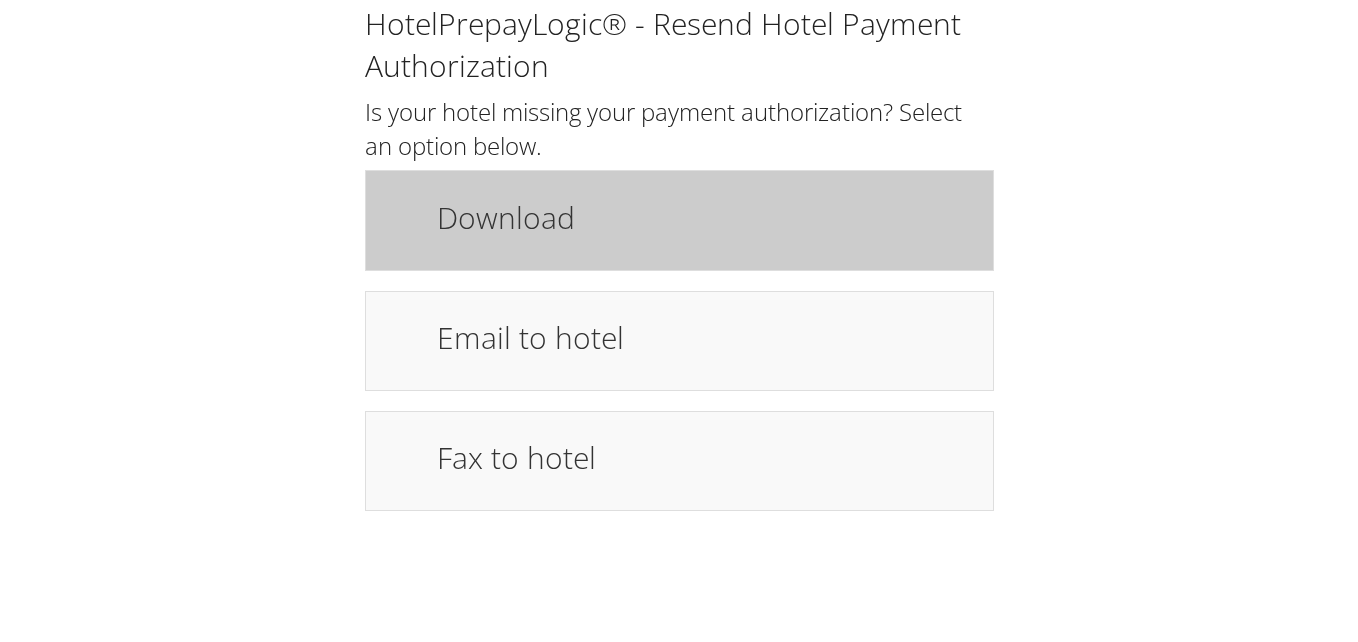 click on "Download" at bounding box center (705, 217) 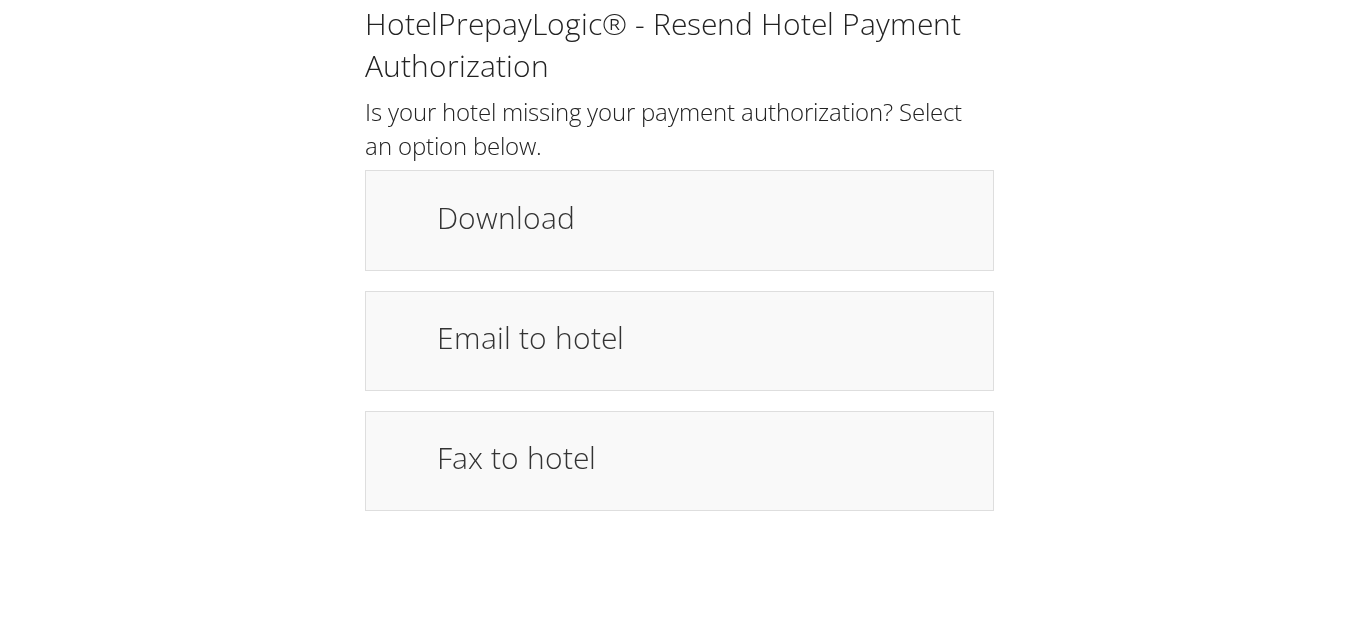 scroll, scrollTop: 0, scrollLeft: 0, axis: both 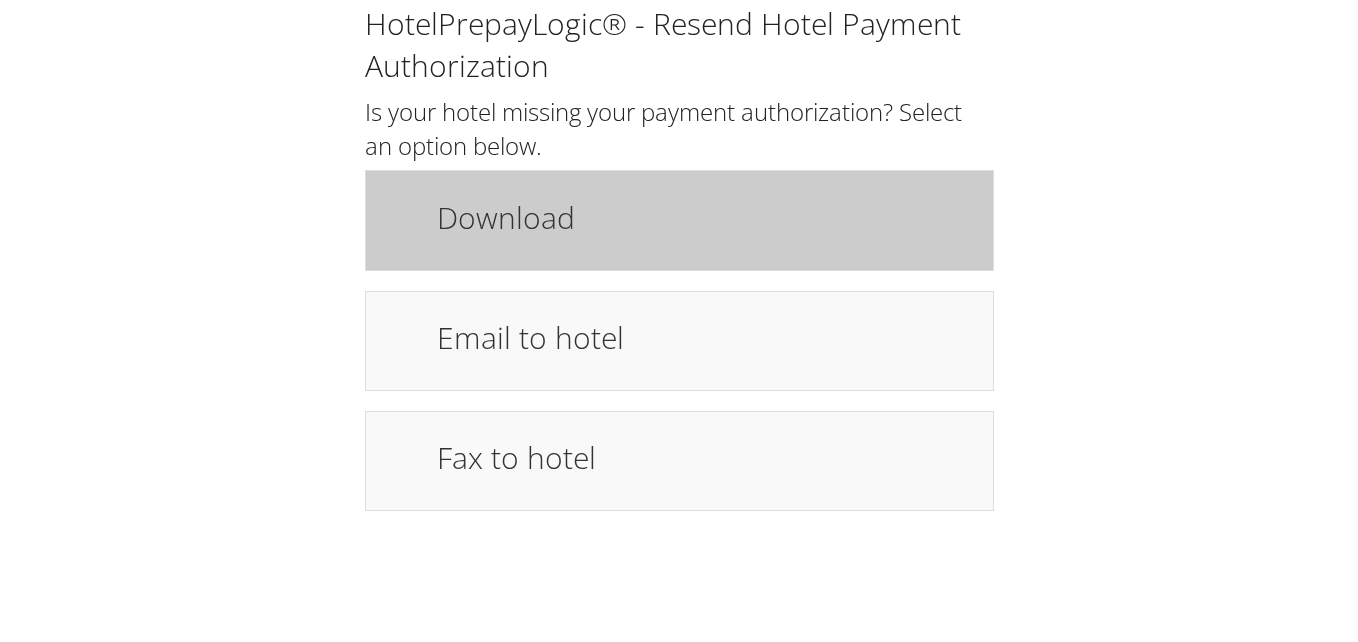 click on "Download" at bounding box center [705, 217] 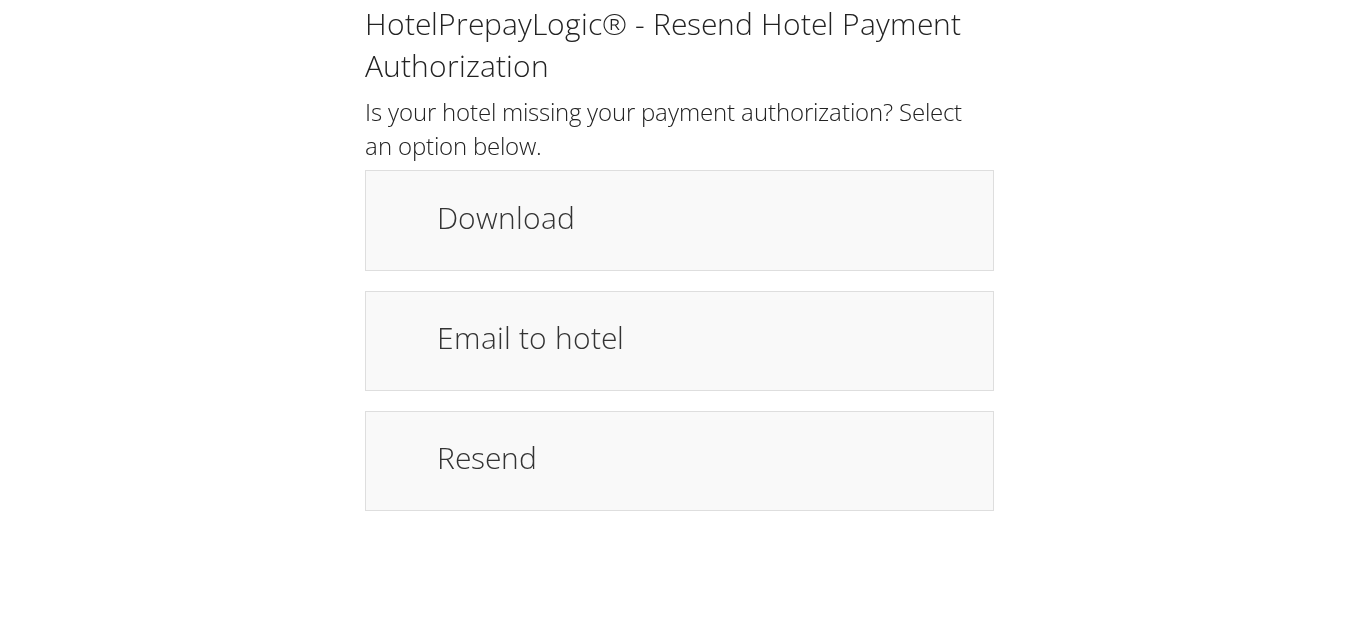 scroll, scrollTop: 0, scrollLeft: 0, axis: both 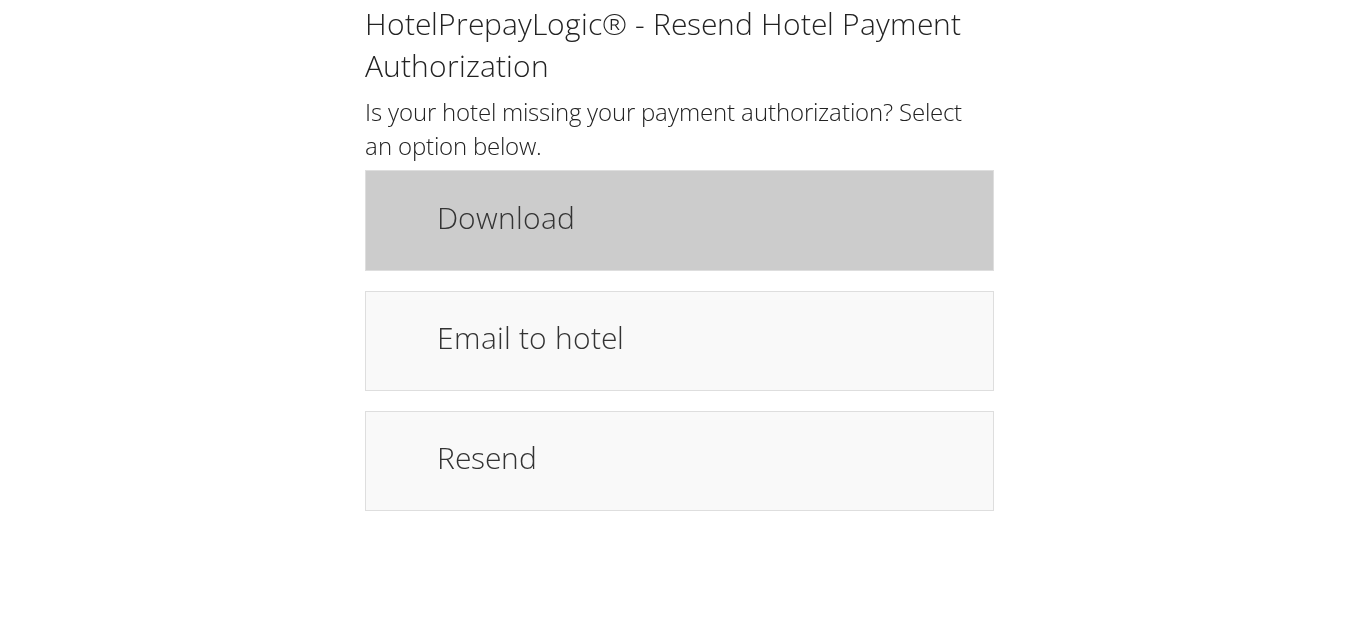 click on "Download" at bounding box center (705, 217) 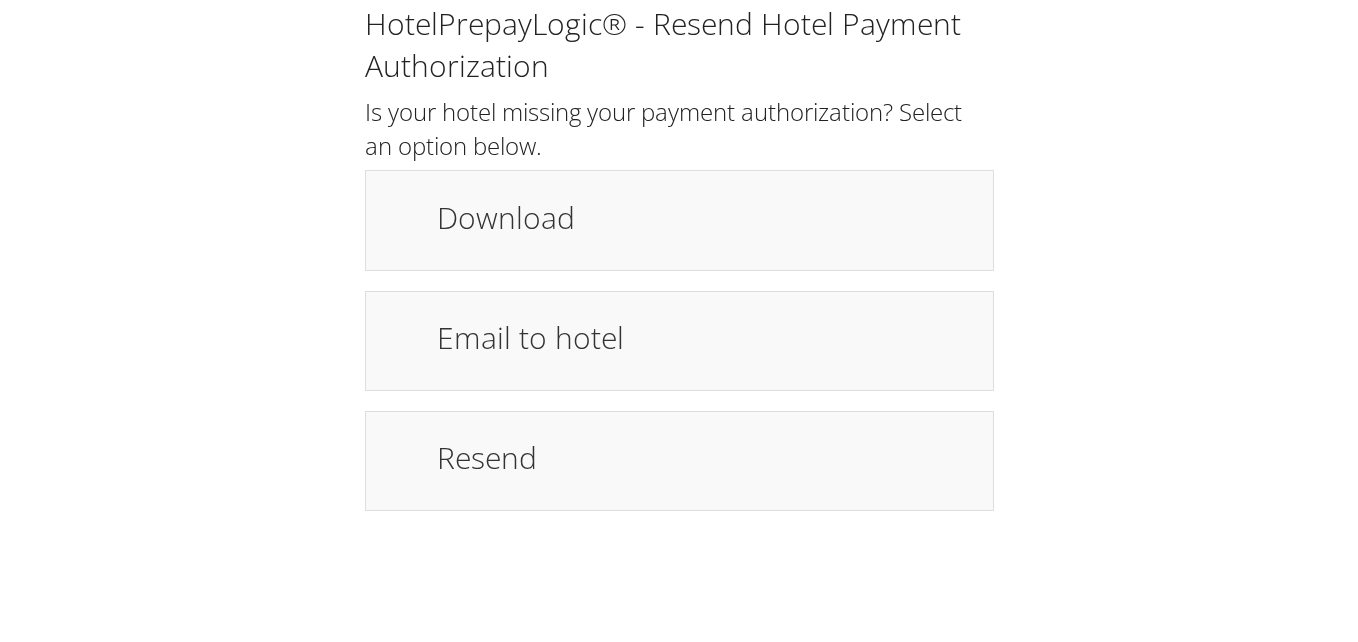 scroll, scrollTop: 0, scrollLeft: 0, axis: both 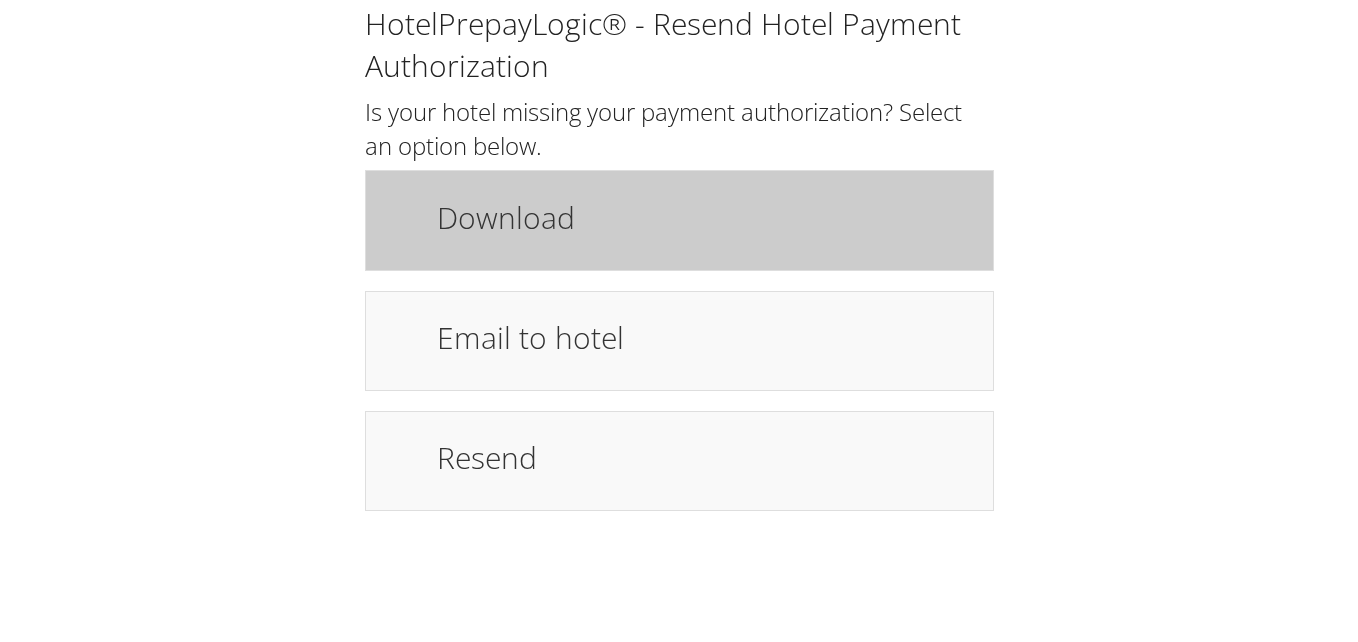 click on "Download" at bounding box center (679, 220) 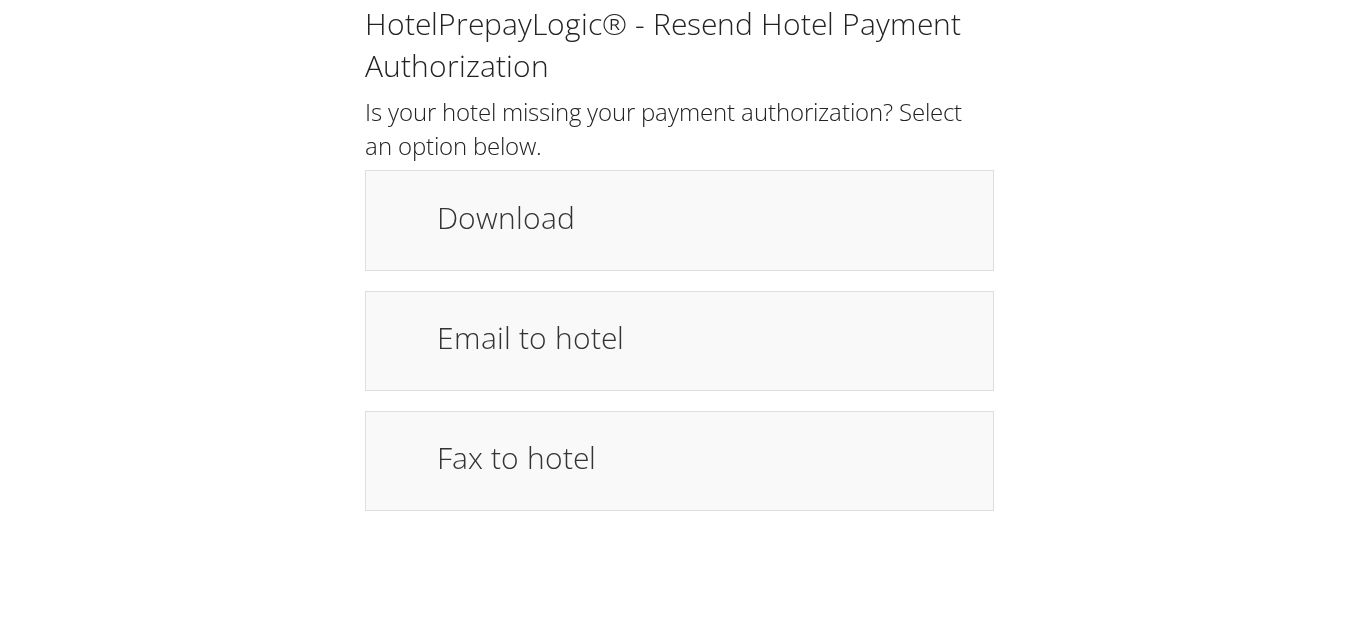 click on "Download" at bounding box center (705, 217) 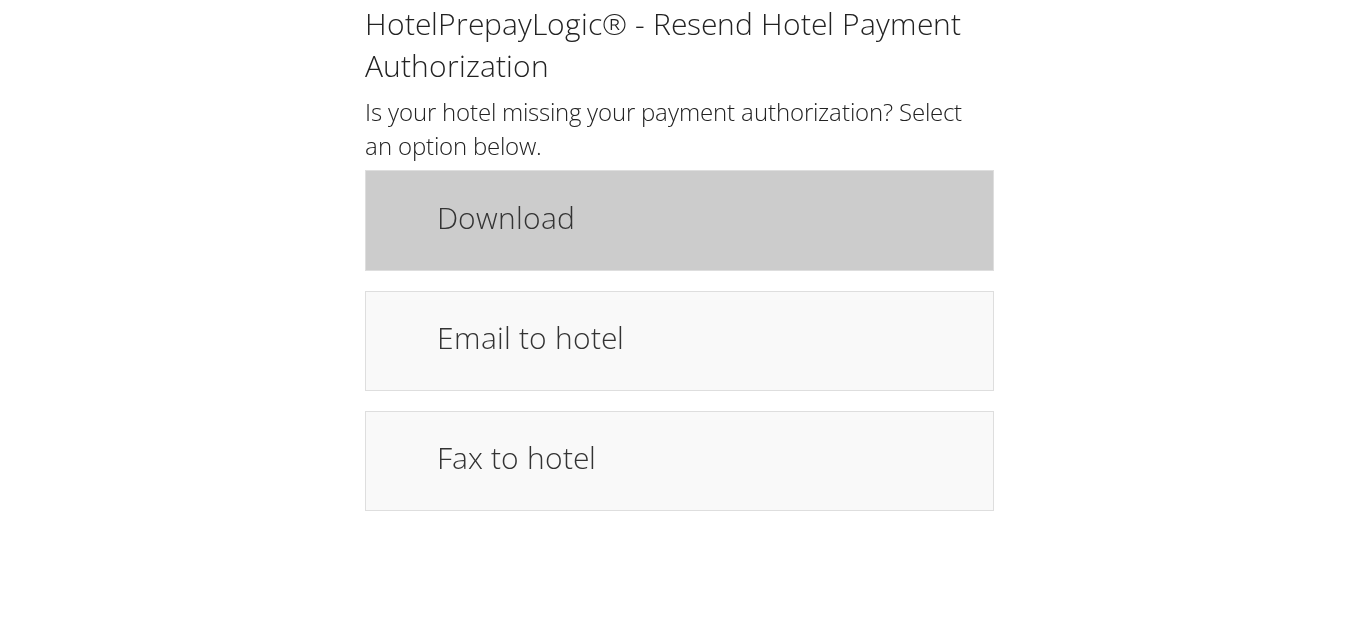 drag, startPoint x: 0, startPoint y: 0, endPoint x: 561, endPoint y: 232, distance: 607.0791 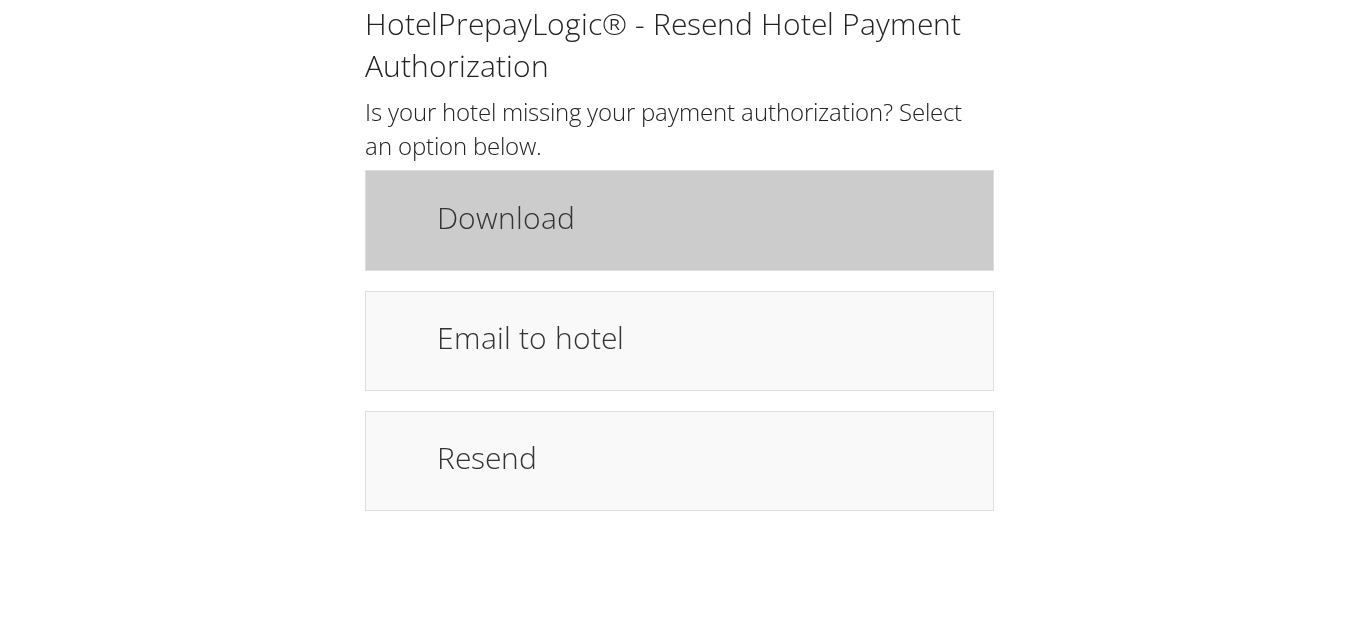 scroll, scrollTop: 0, scrollLeft: 0, axis: both 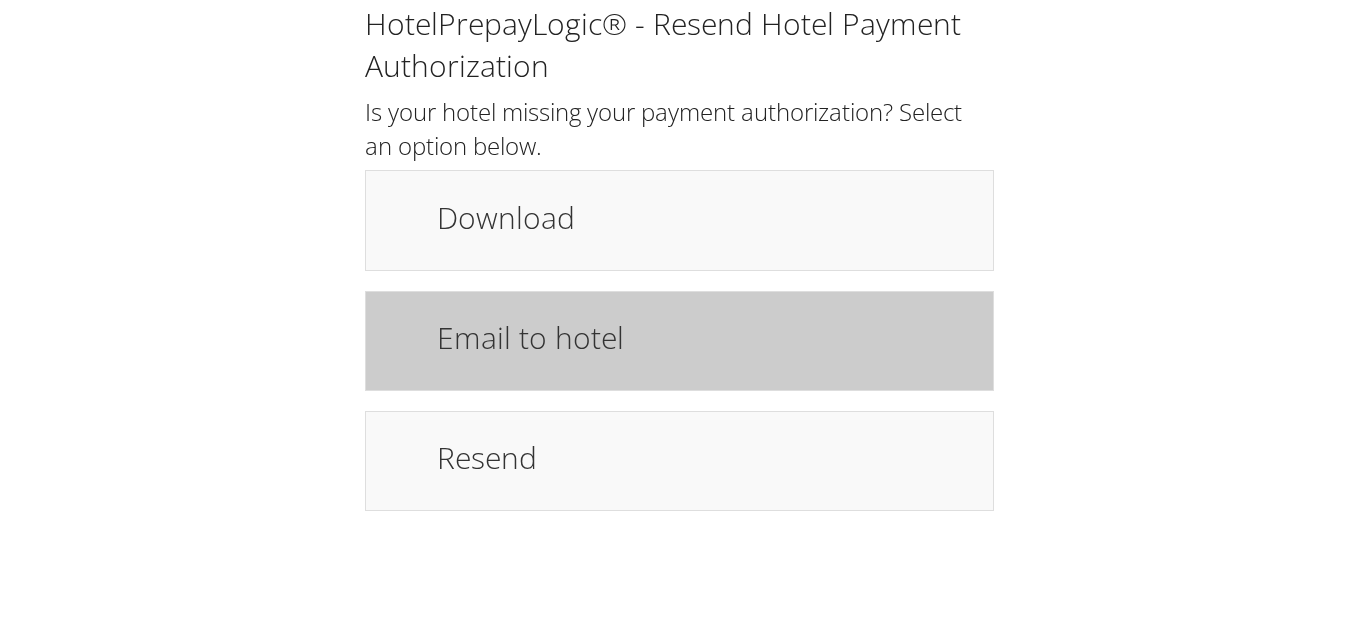 click on "Email to hotel" at bounding box center (705, 341) 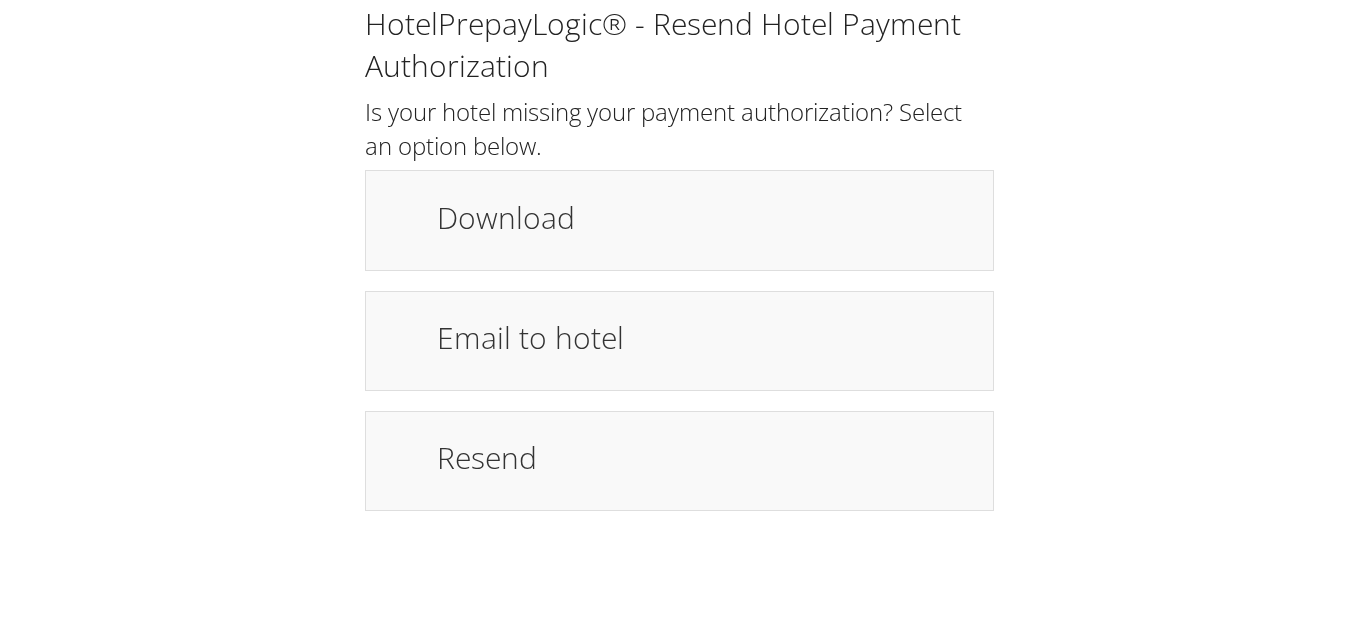 scroll, scrollTop: 0, scrollLeft: 0, axis: both 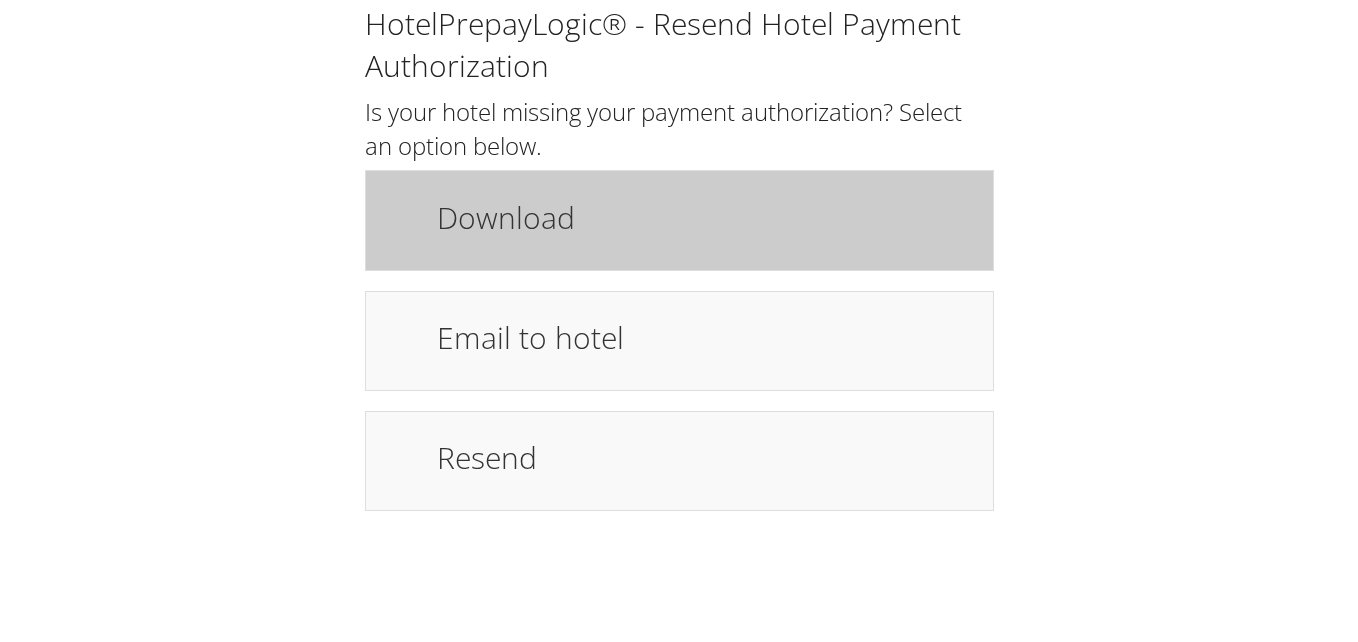 drag, startPoint x: 0, startPoint y: 0, endPoint x: 758, endPoint y: 236, distance: 793.88916 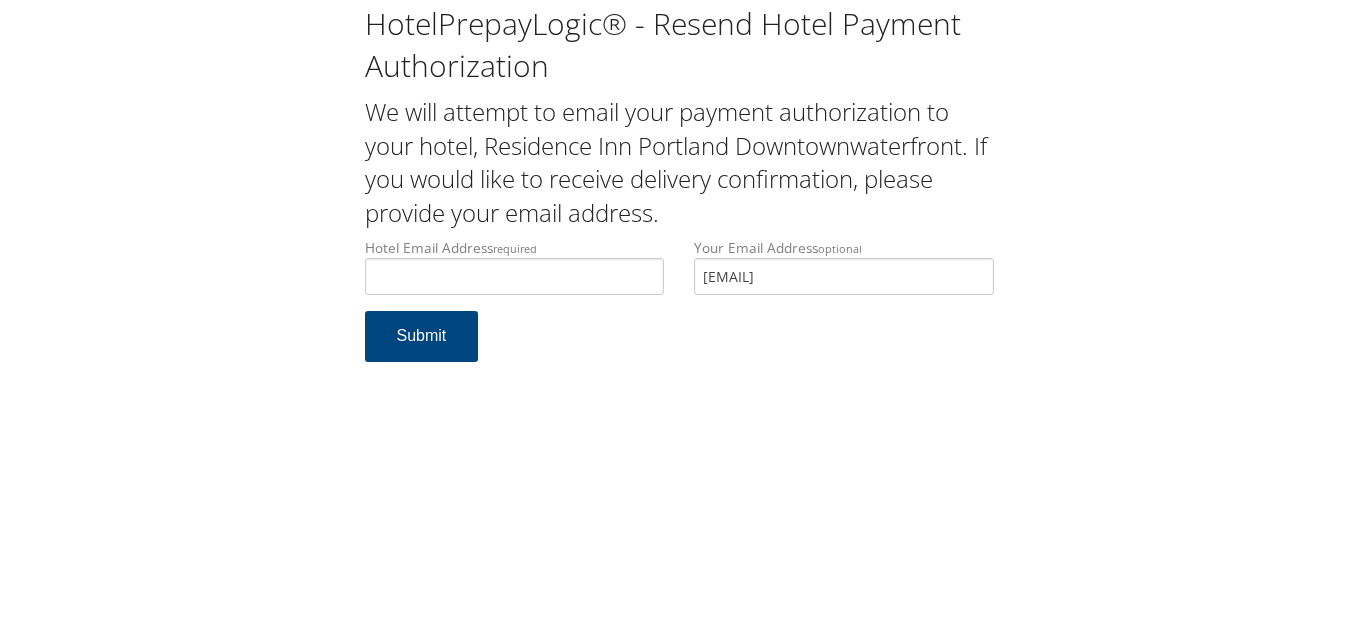 scroll, scrollTop: 0, scrollLeft: 0, axis: both 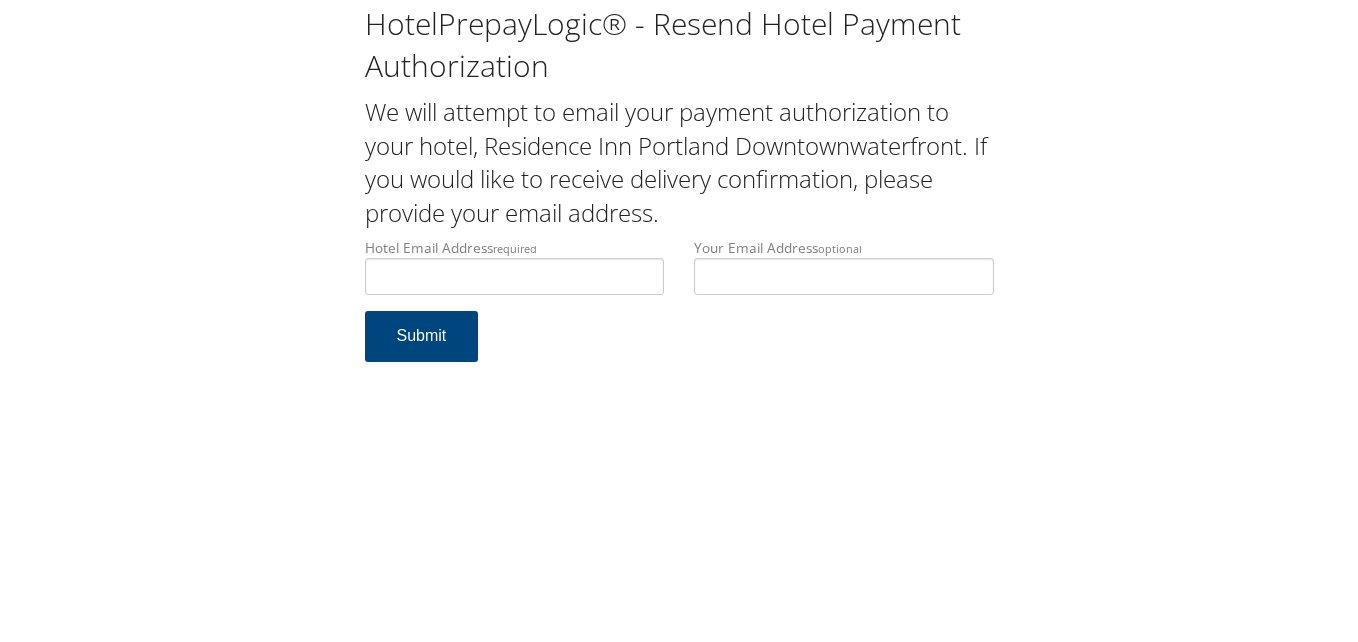 type 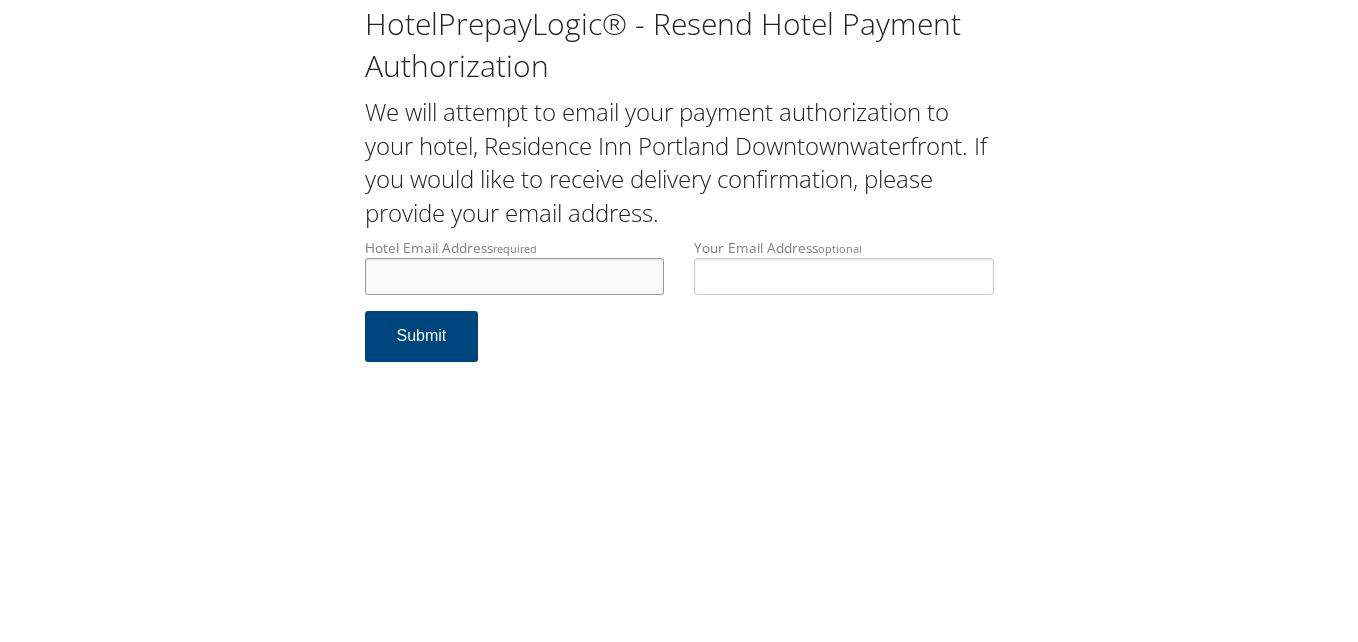 click on "Hotel Email Address  required" at bounding box center [515, 276] 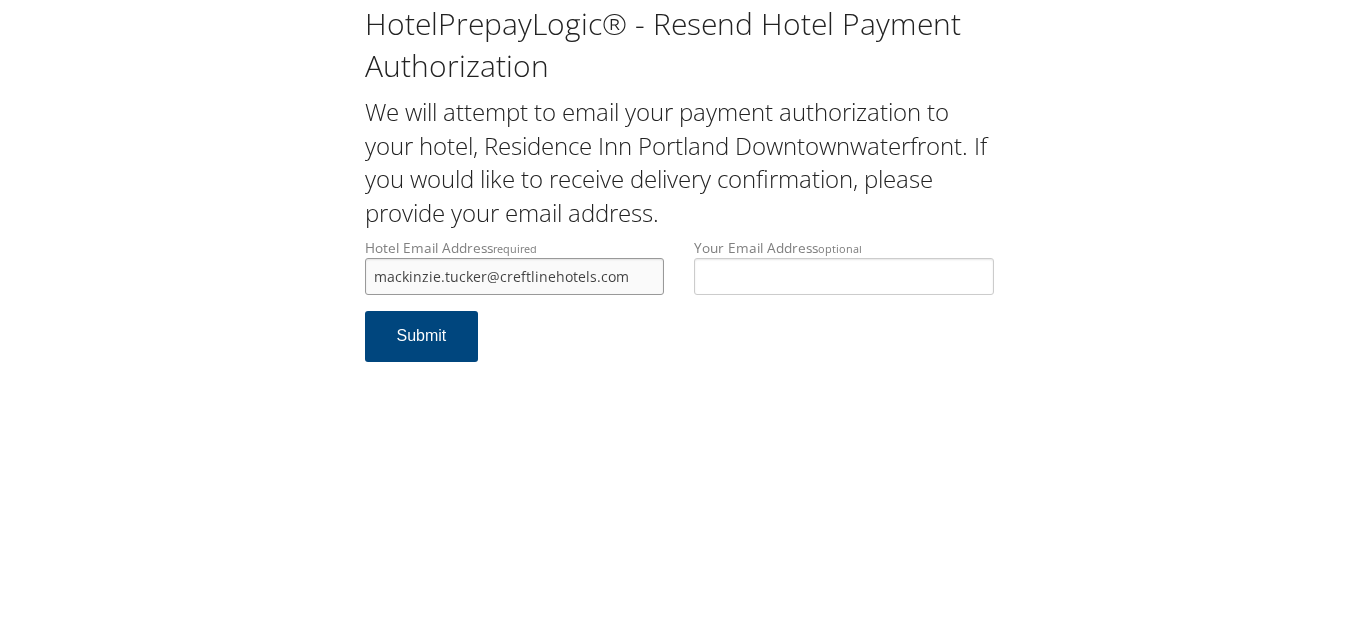 click on "mackinzie.tucker@creftlinehotels.com" at bounding box center (515, 276) 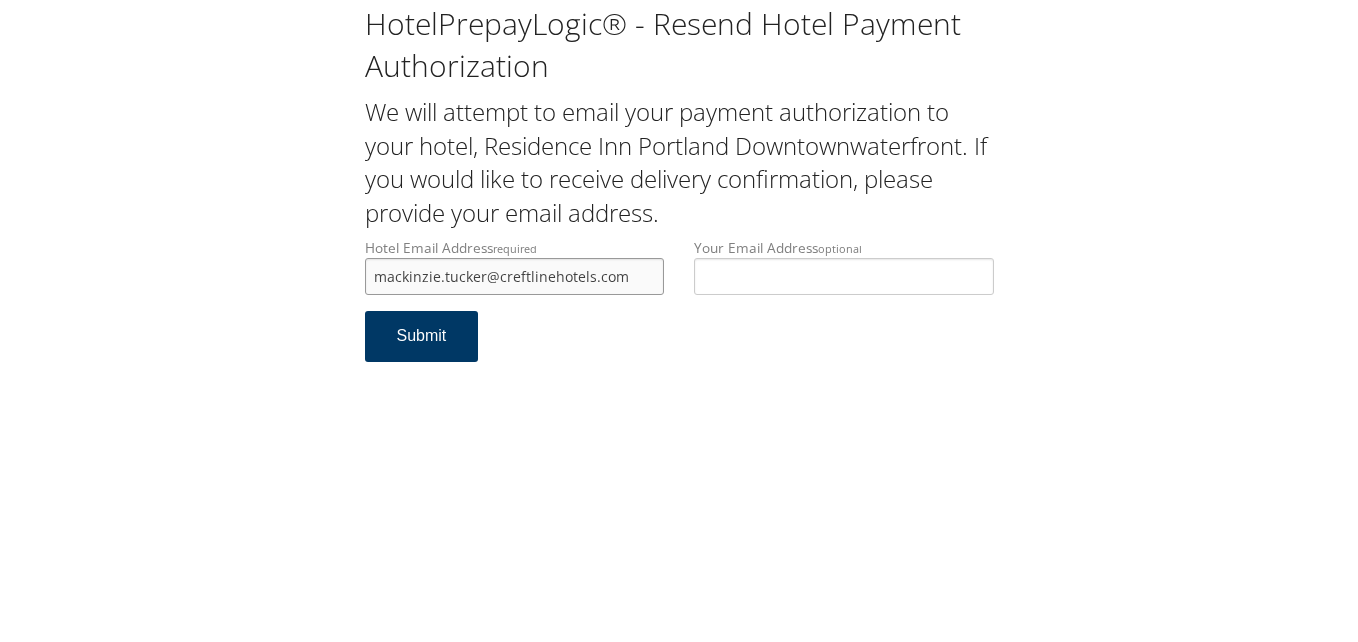 type on "mackinzie.tucker@creftlinehotels.com" 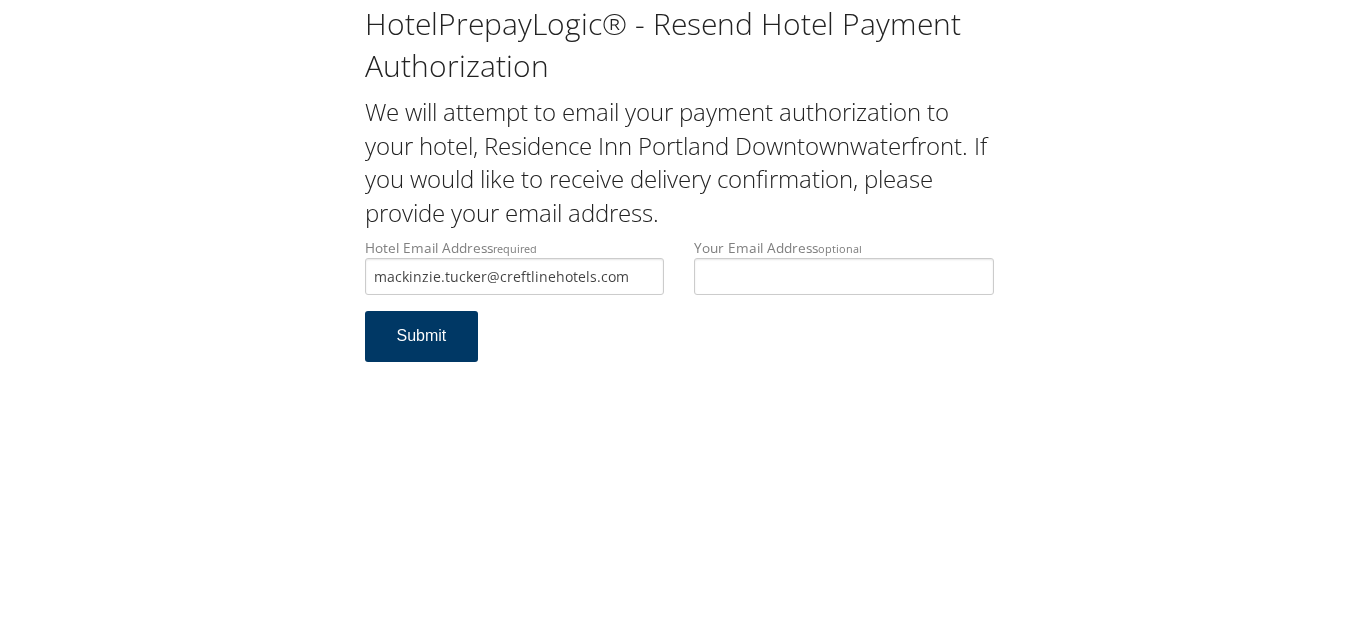 click on "Submit" at bounding box center (422, 336) 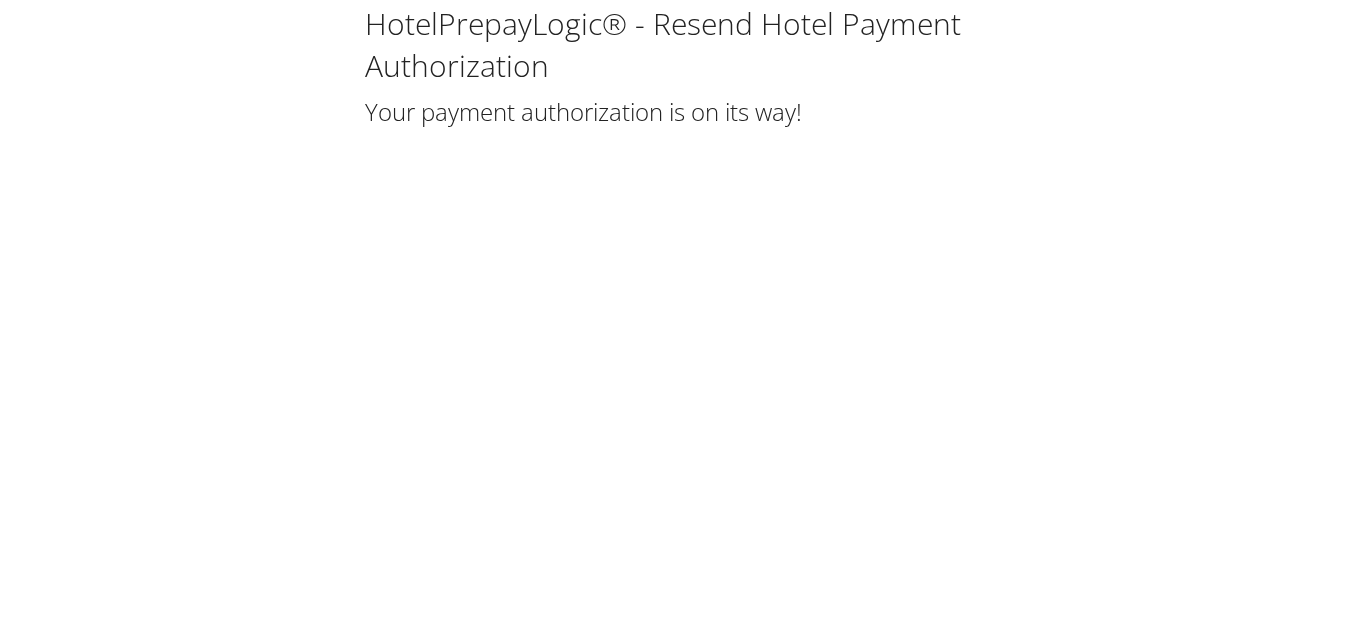 scroll, scrollTop: 0, scrollLeft: 0, axis: both 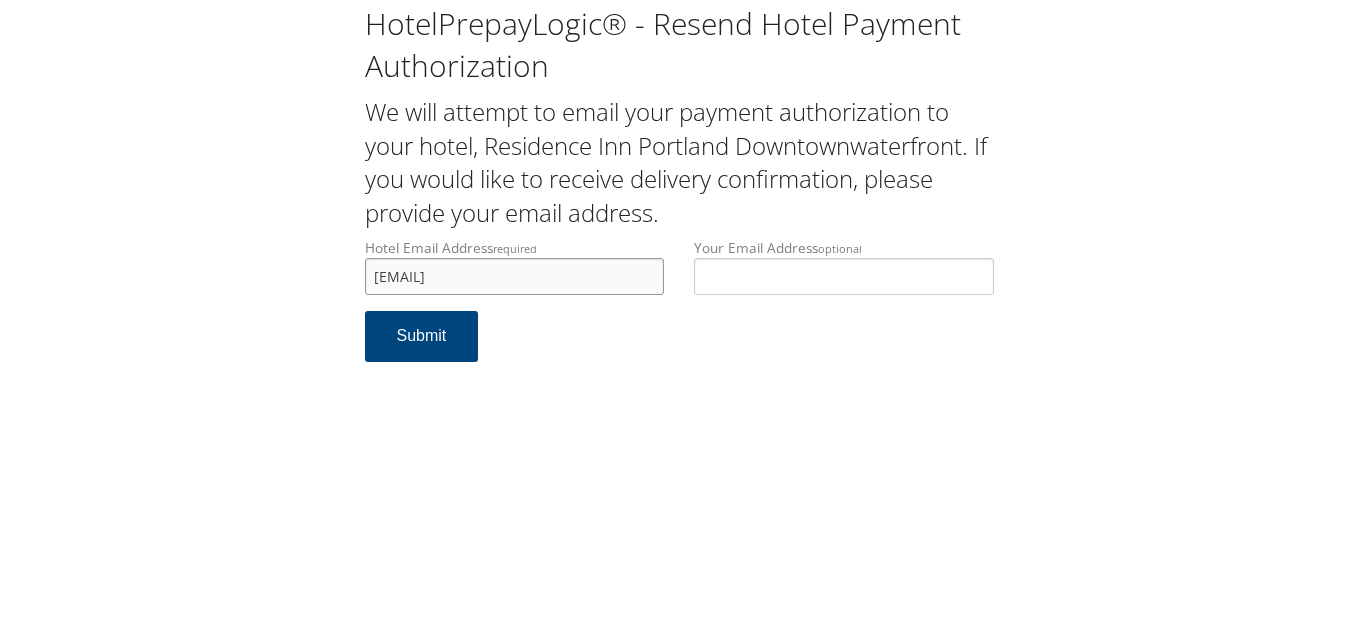 drag, startPoint x: 634, startPoint y: 278, endPoint x: 354, endPoint y: 235, distance: 283.28253 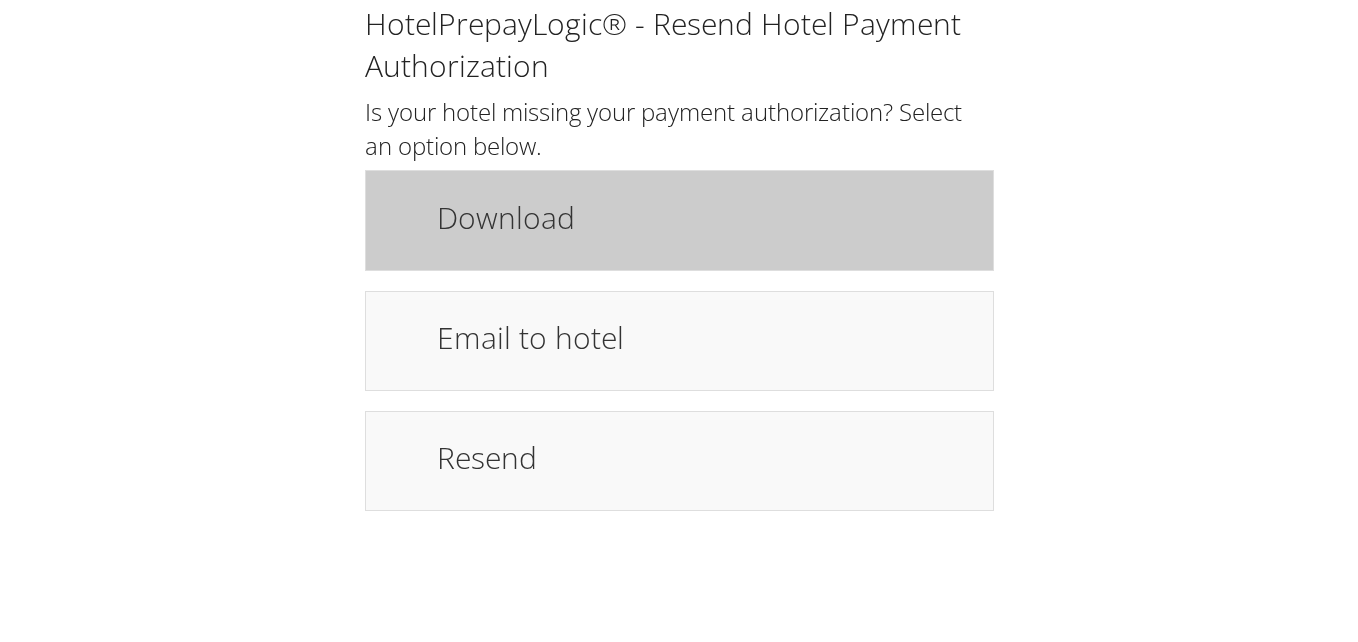 scroll, scrollTop: 0, scrollLeft: 0, axis: both 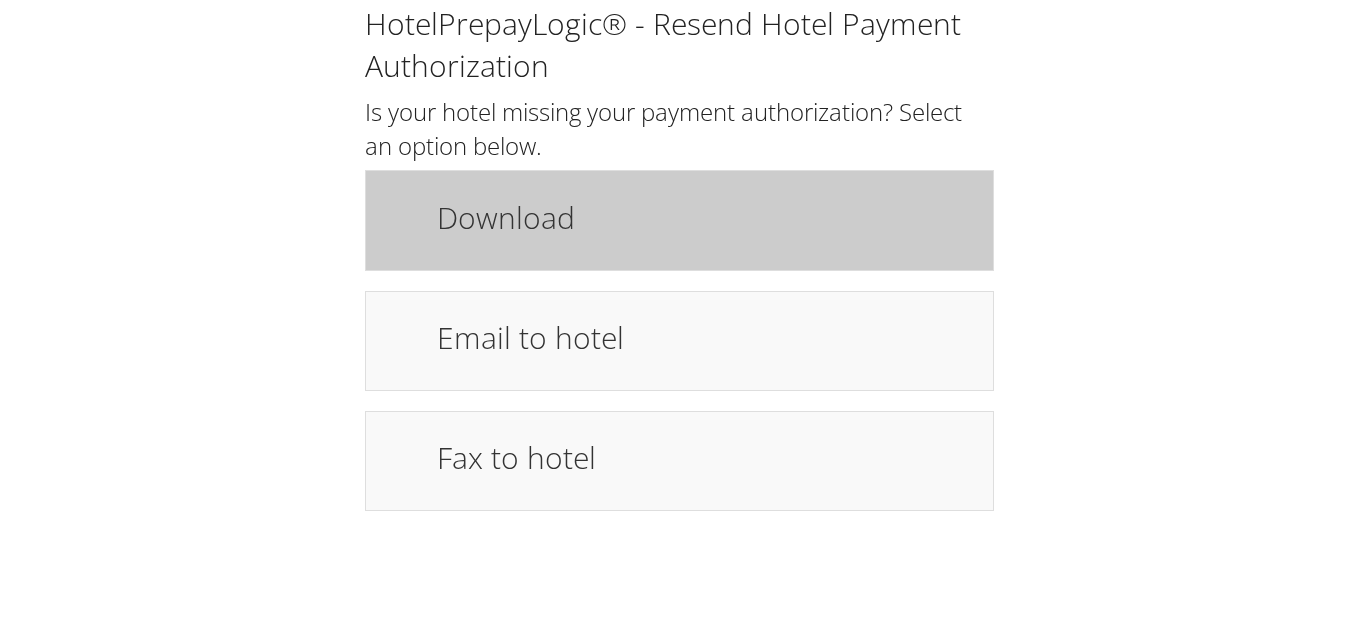 click on "Download" at bounding box center (705, 217) 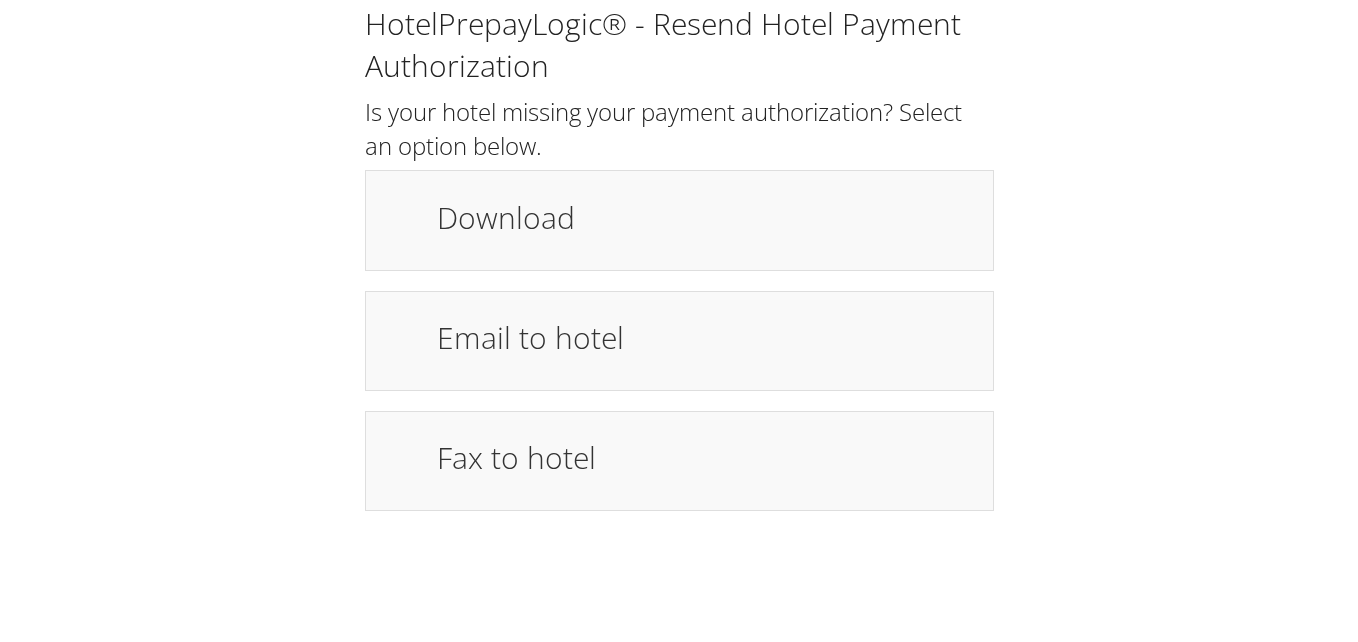 scroll, scrollTop: 0, scrollLeft: 0, axis: both 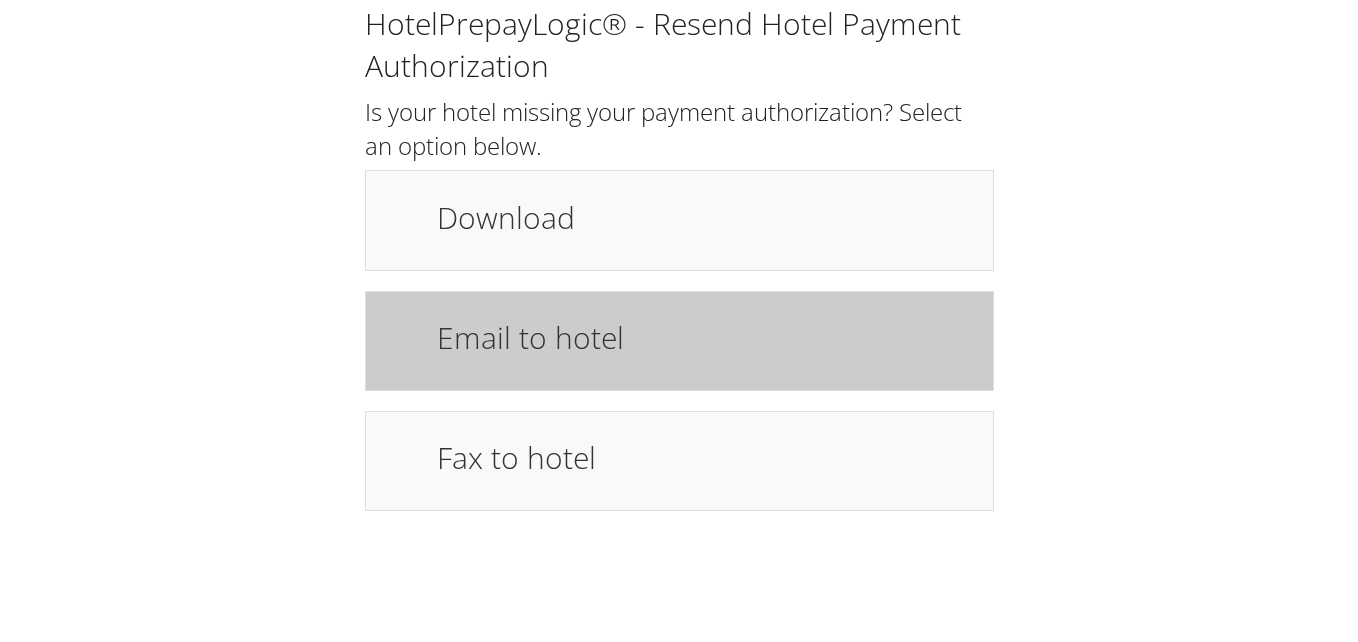 click on "Email to hotel" at bounding box center (705, 337) 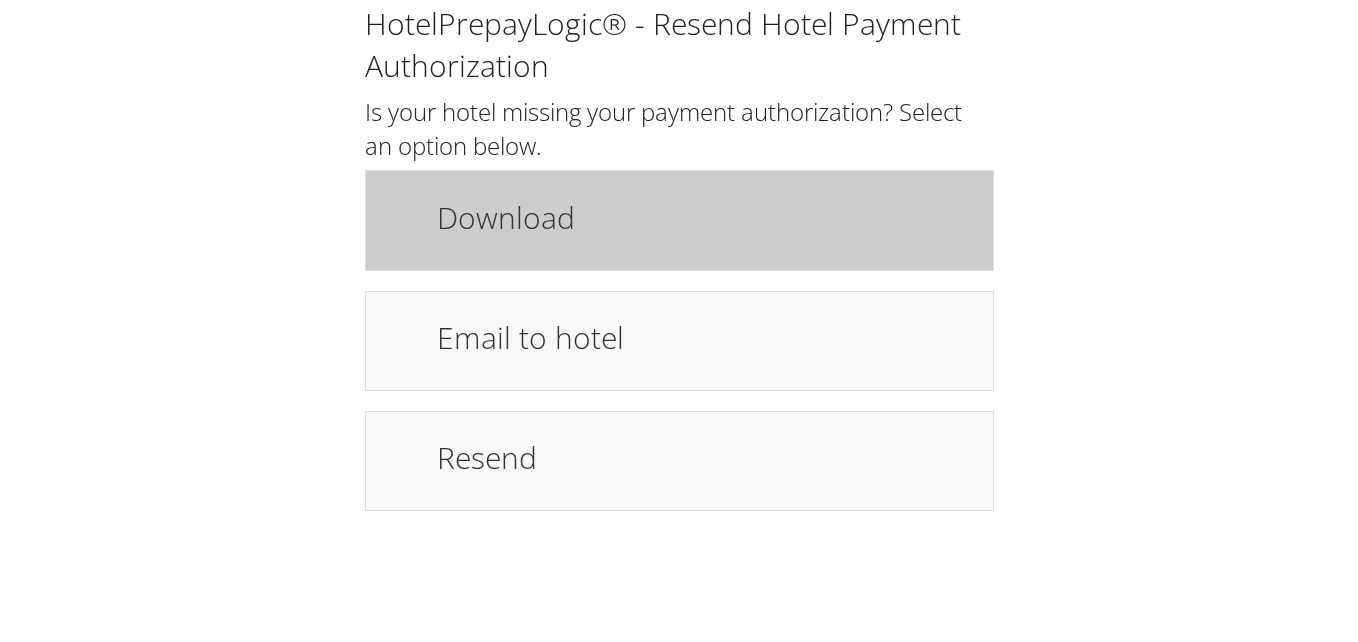 scroll, scrollTop: 0, scrollLeft: 0, axis: both 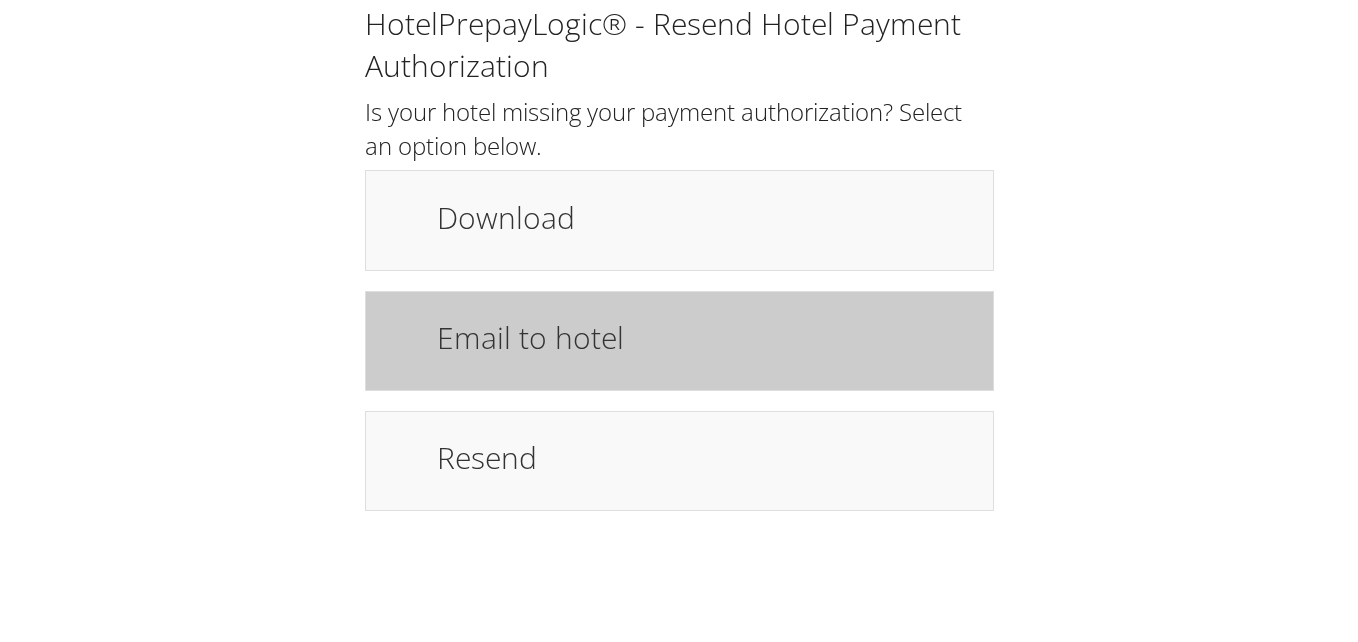 click on "Email to hotel" at bounding box center [705, 337] 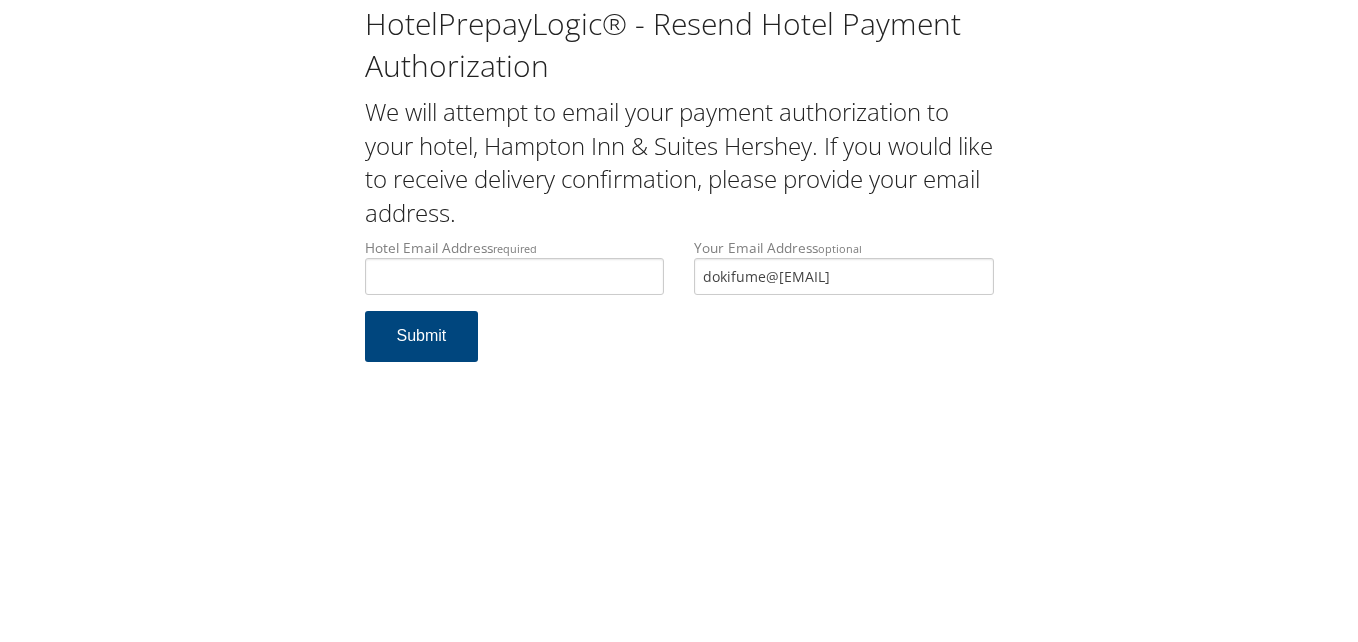 scroll, scrollTop: 0, scrollLeft: 0, axis: both 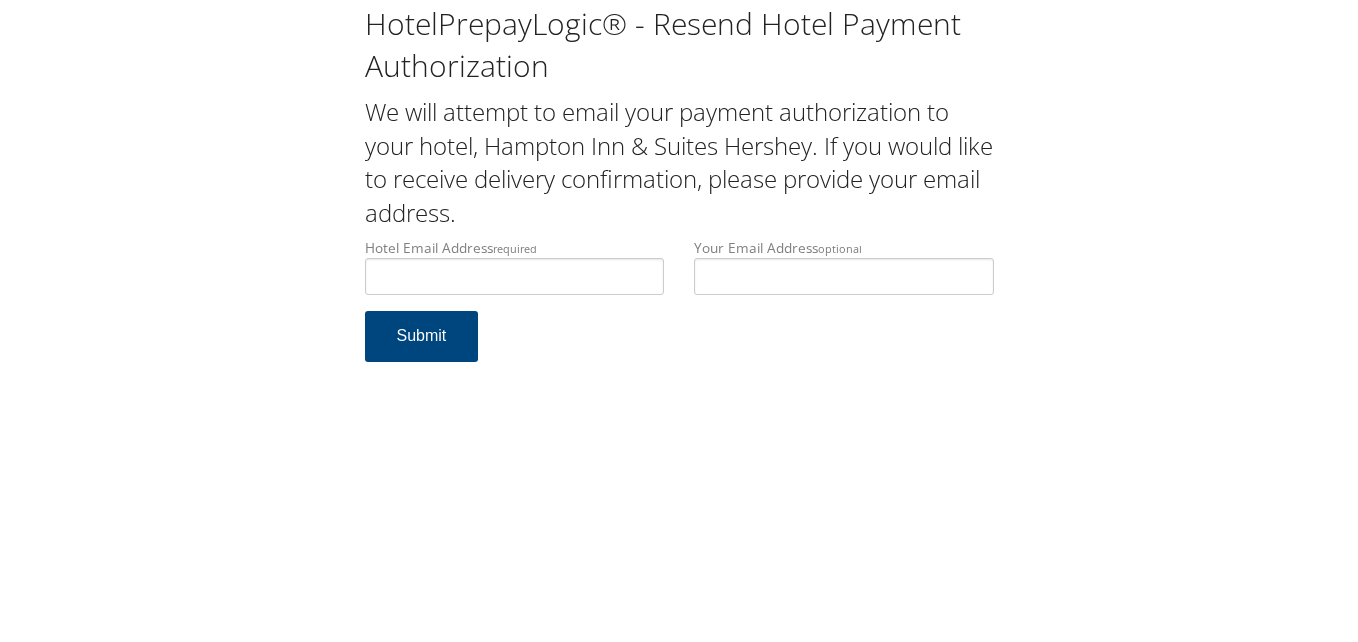 type 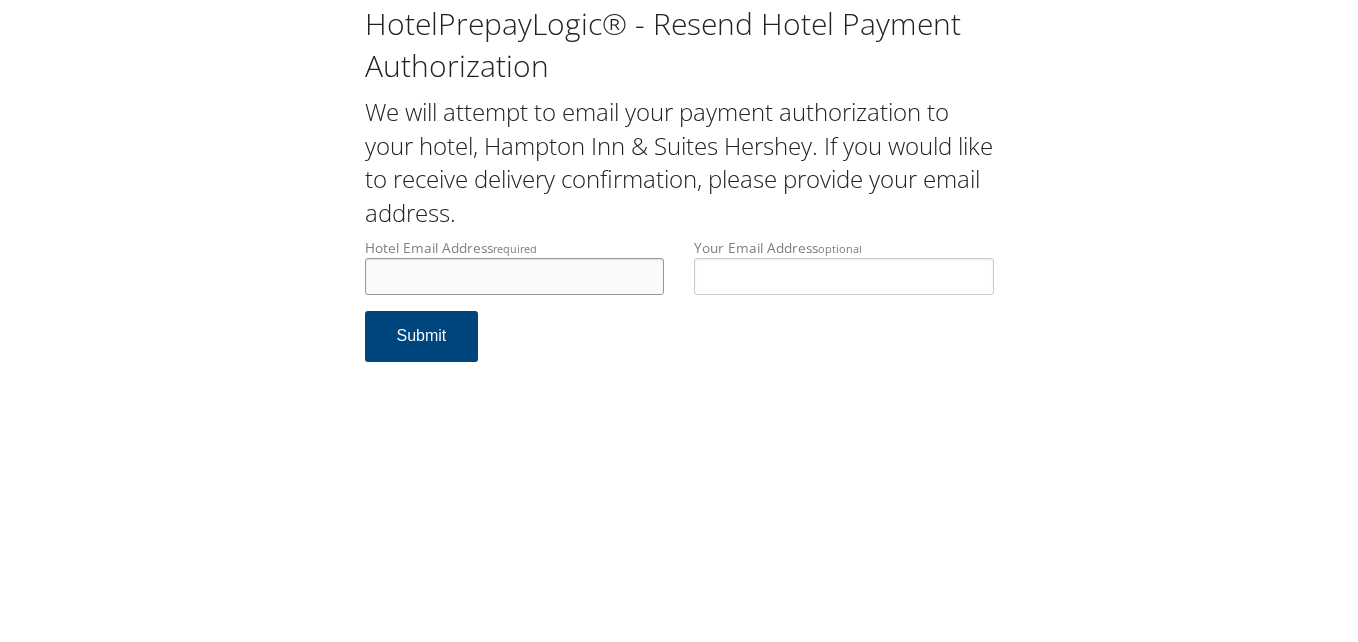click on "Hotel Email Address  required" at bounding box center [515, 276] 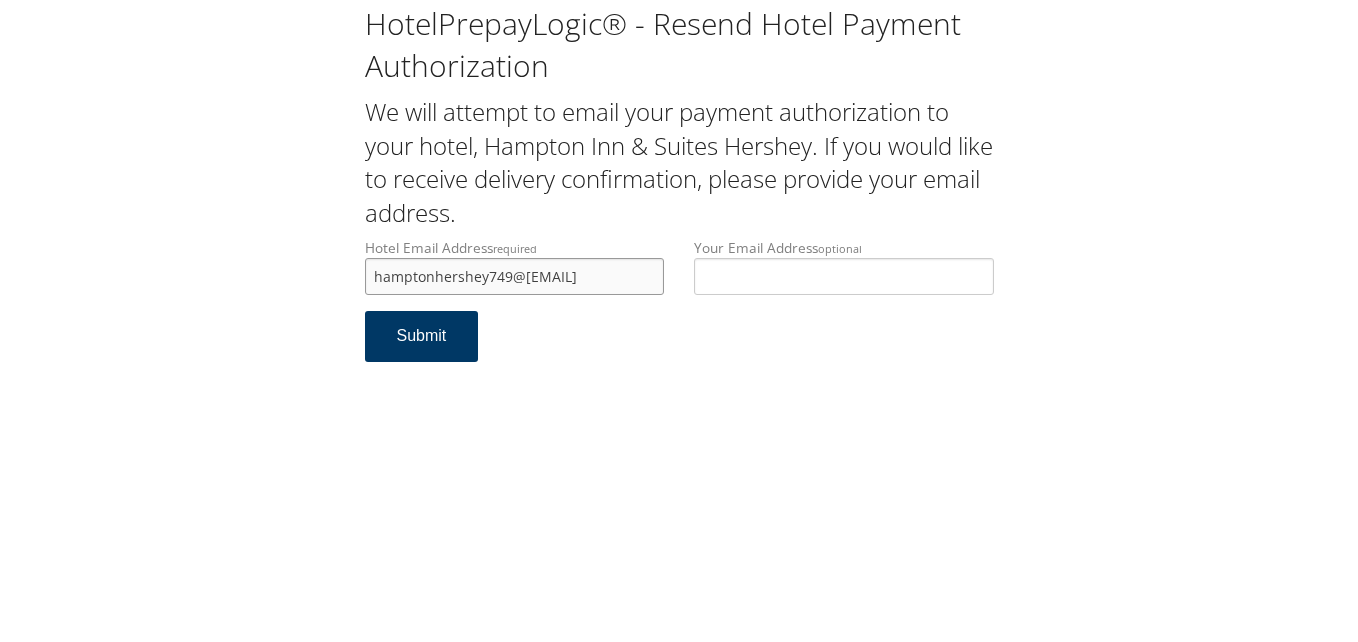 type on "hamptonhershey749@[EMAIL]" 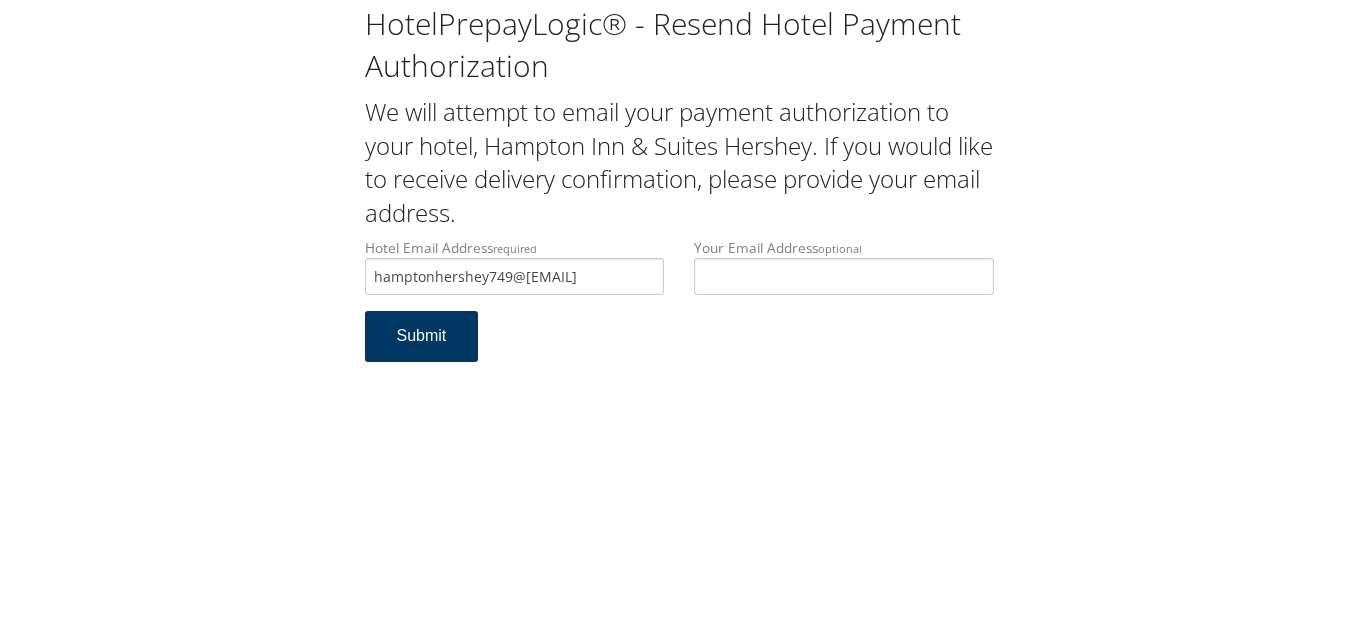 click on "Submit" at bounding box center (422, 336) 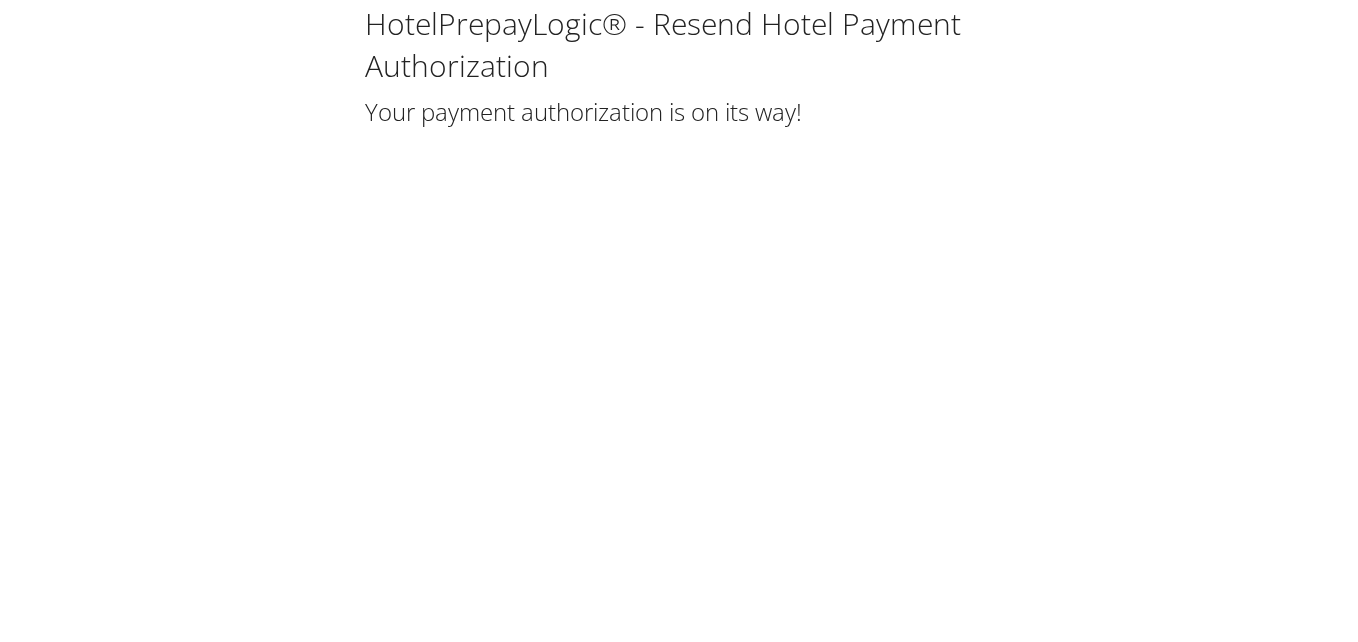 scroll, scrollTop: 0, scrollLeft: 0, axis: both 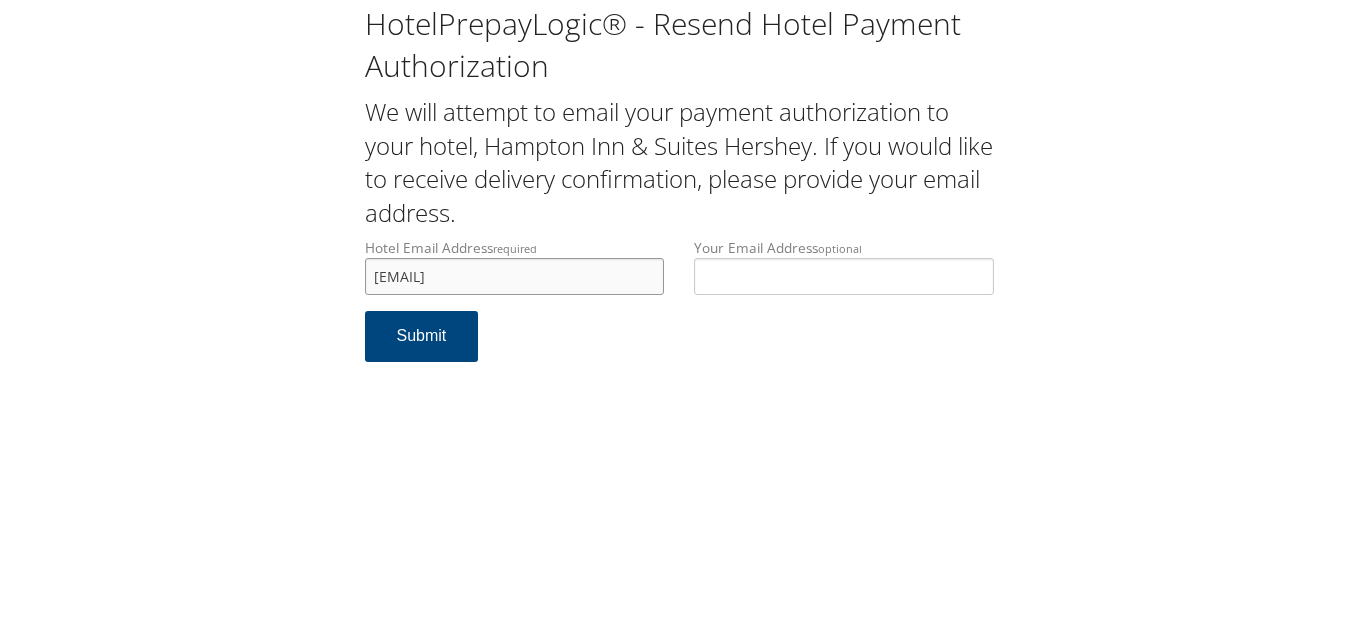 drag, startPoint x: 595, startPoint y: 281, endPoint x: 301, endPoint y: 304, distance: 294.8983 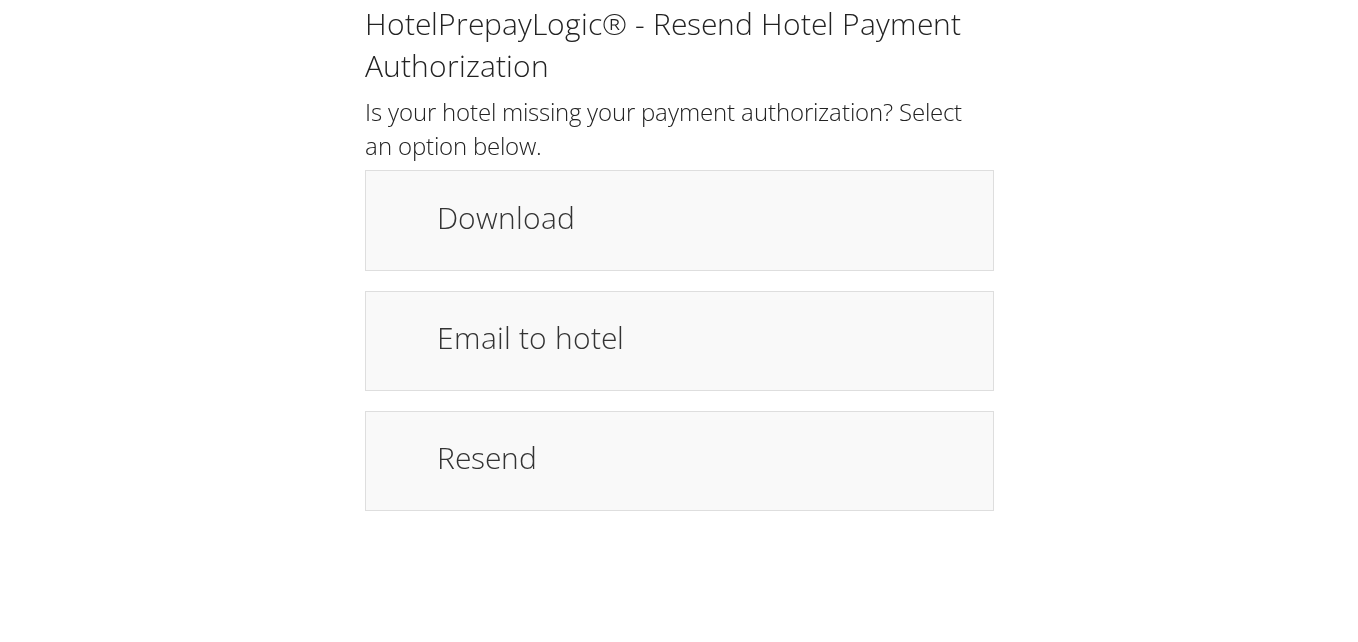 scroll, scrollTop: 0, scrollLeft: 0, axis: both 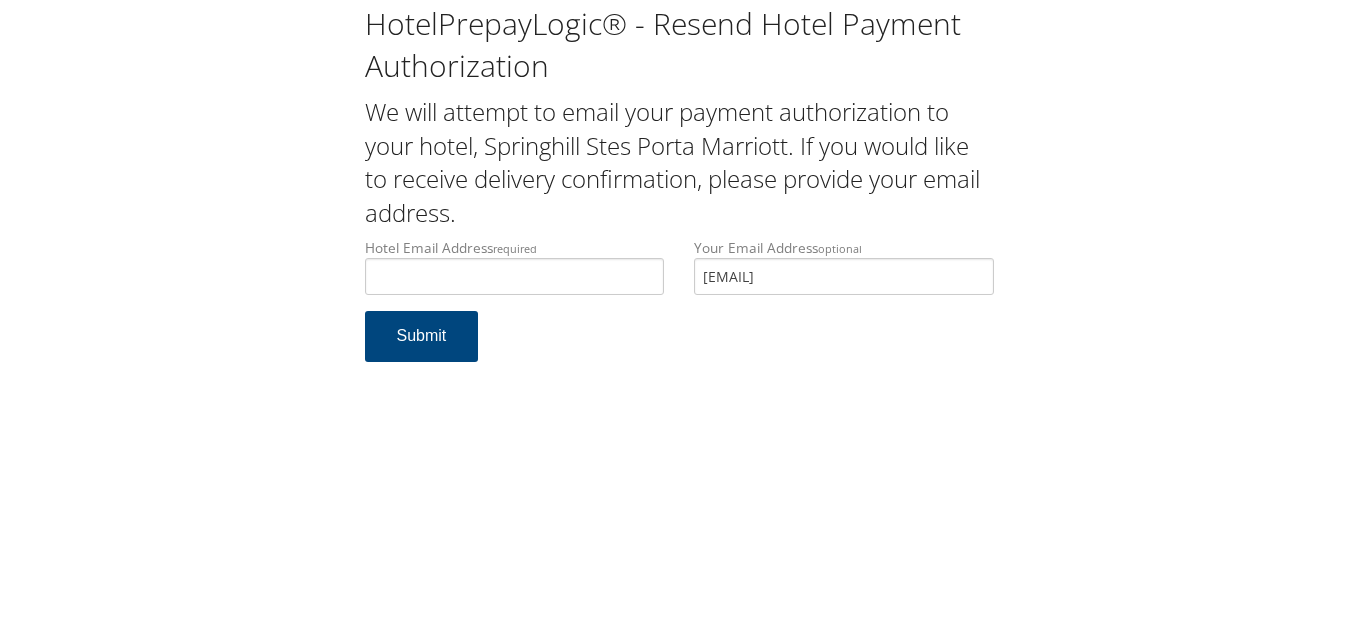 click on "Your Email Address  optional
jklem40@hotmail.com" at bounding box center (844, 274) 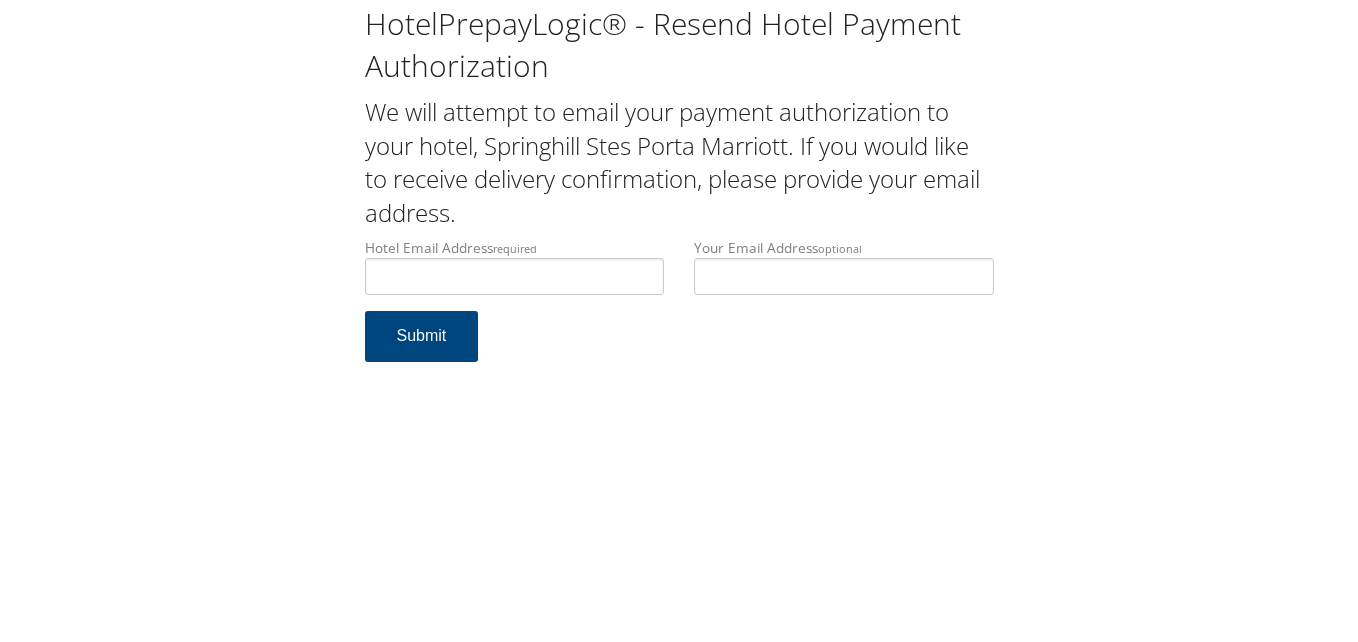 type 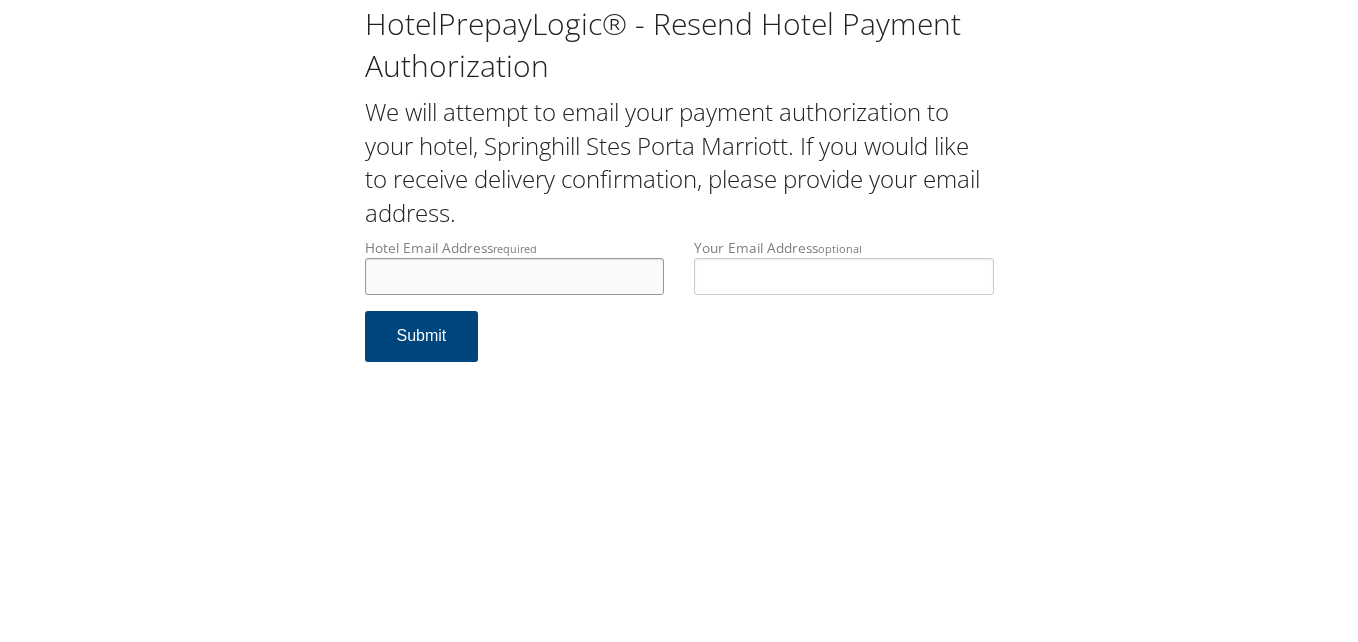 click on "Hotel Email Address  required" at bounding box center [515, 276] 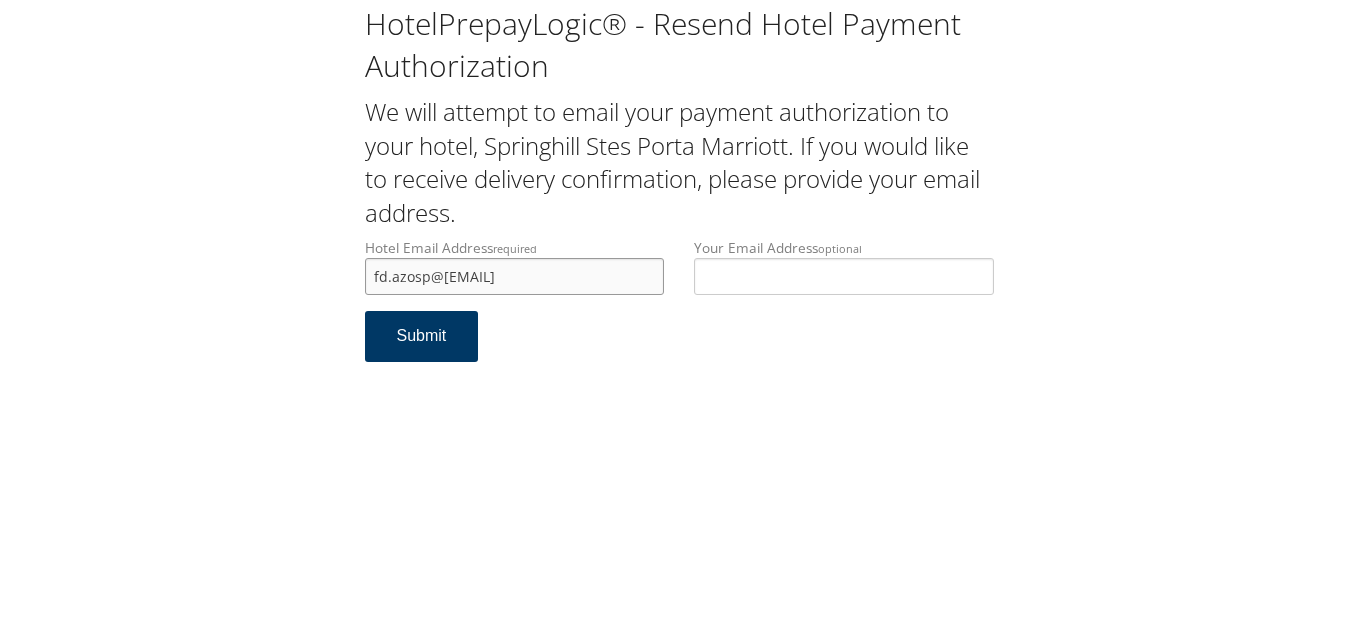 type on "fd.azosp@hotelequities.com" 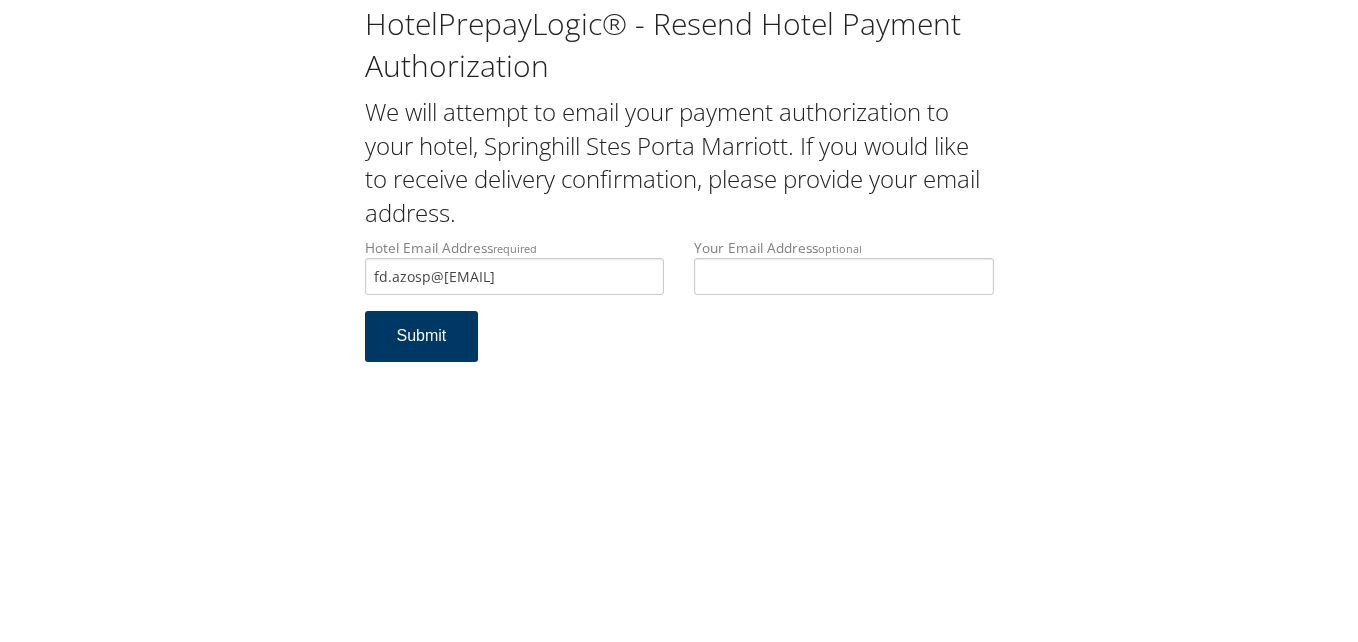 click on "Submit" at bounding box center (422, 336) 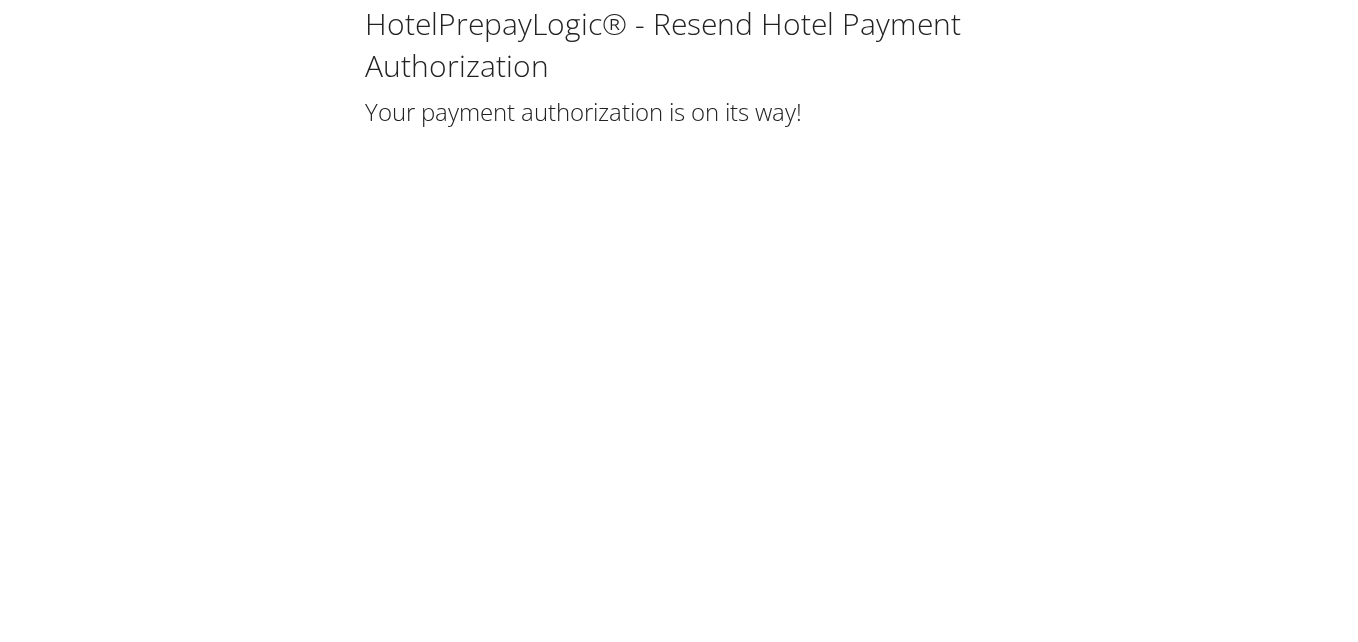 scroll, scrollTop: 0, scrollLeft: 0, axis: both 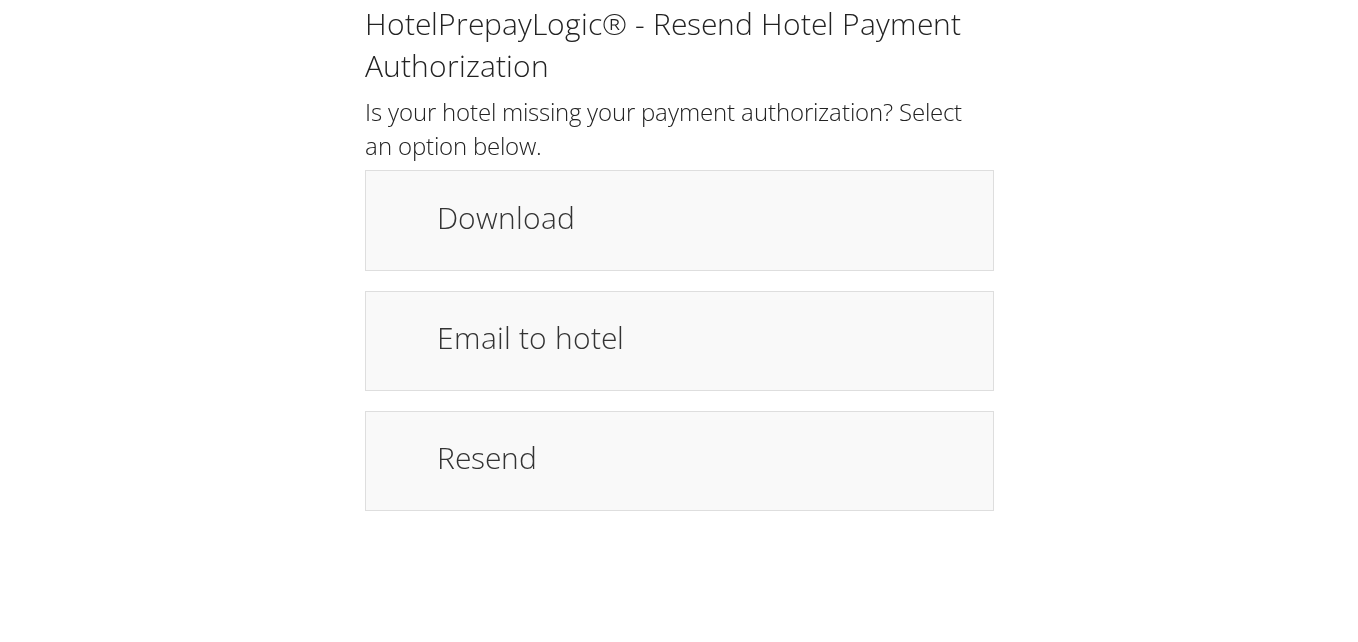 click on "Download" at bounding box center [705, 217] 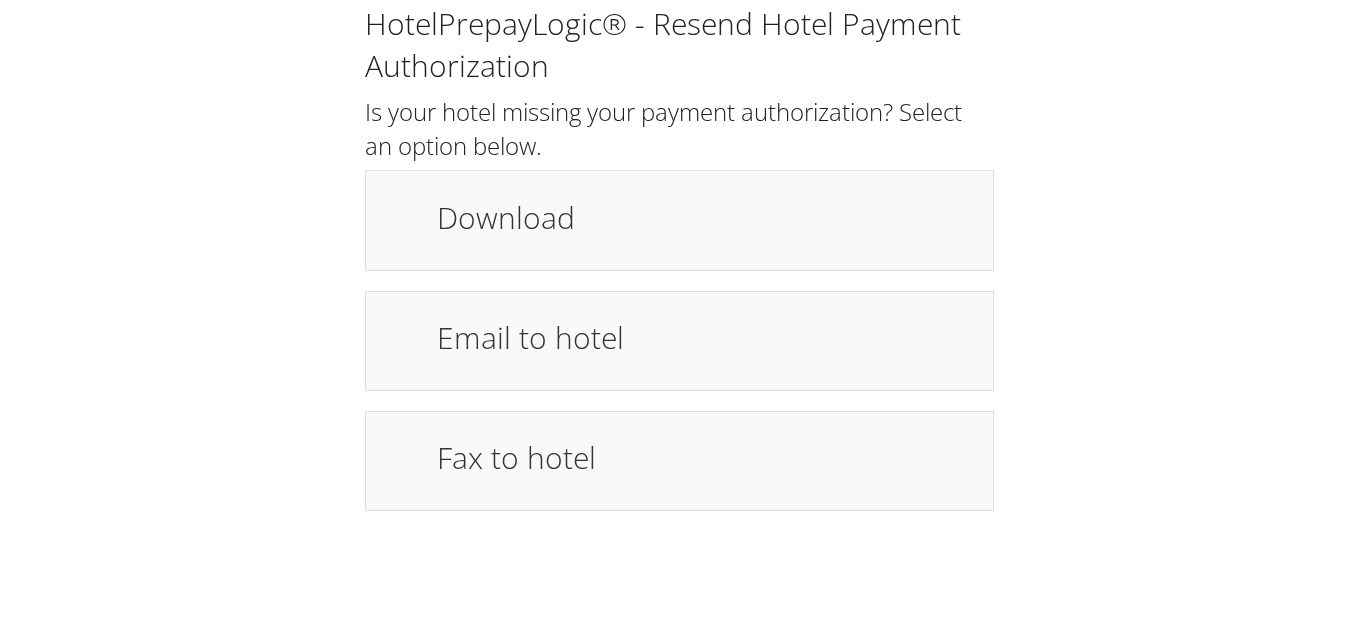 scroll, scrollTop: 0, scrollLeft: 0, axis: both 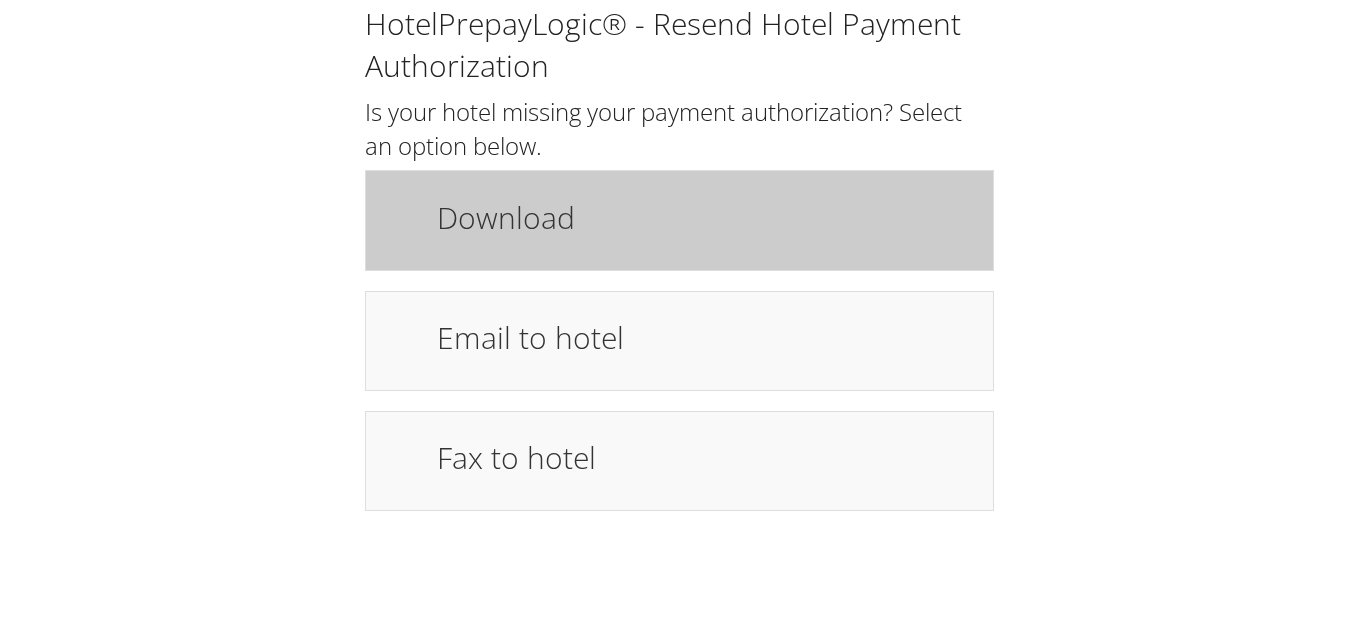 click on "Download" at bounding box center (679, 220) 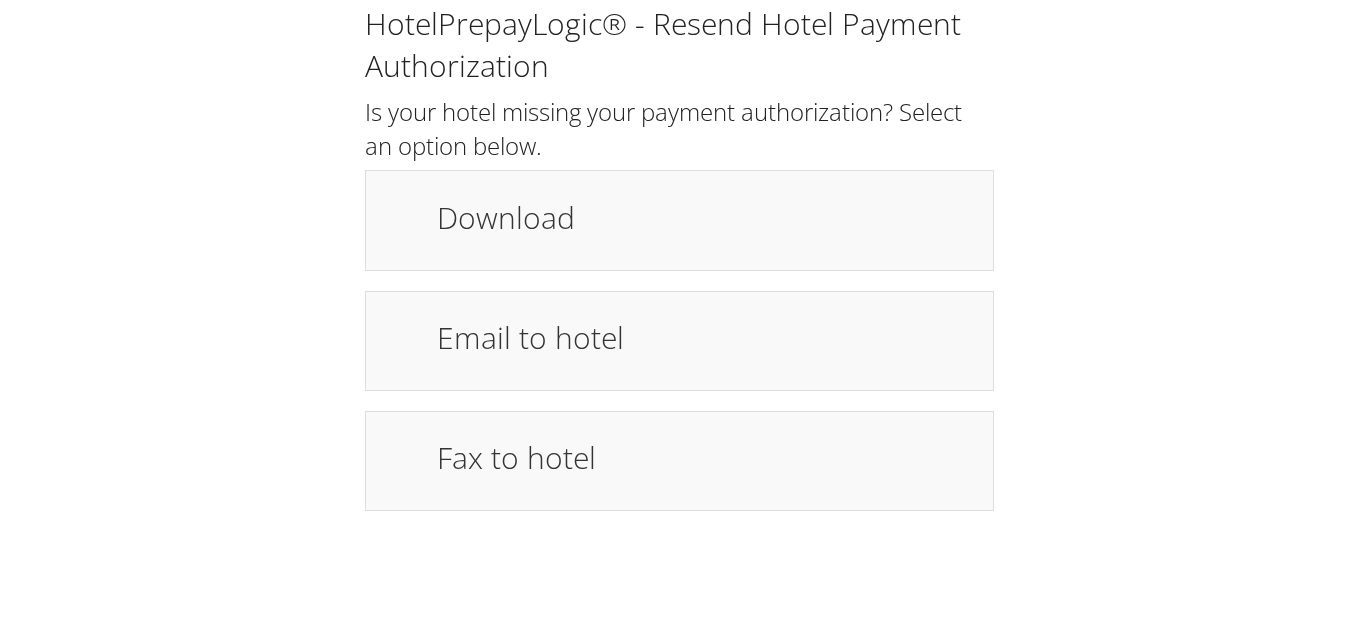 scroll, scrollTop: 0, scrollLeft: 0, axis: both 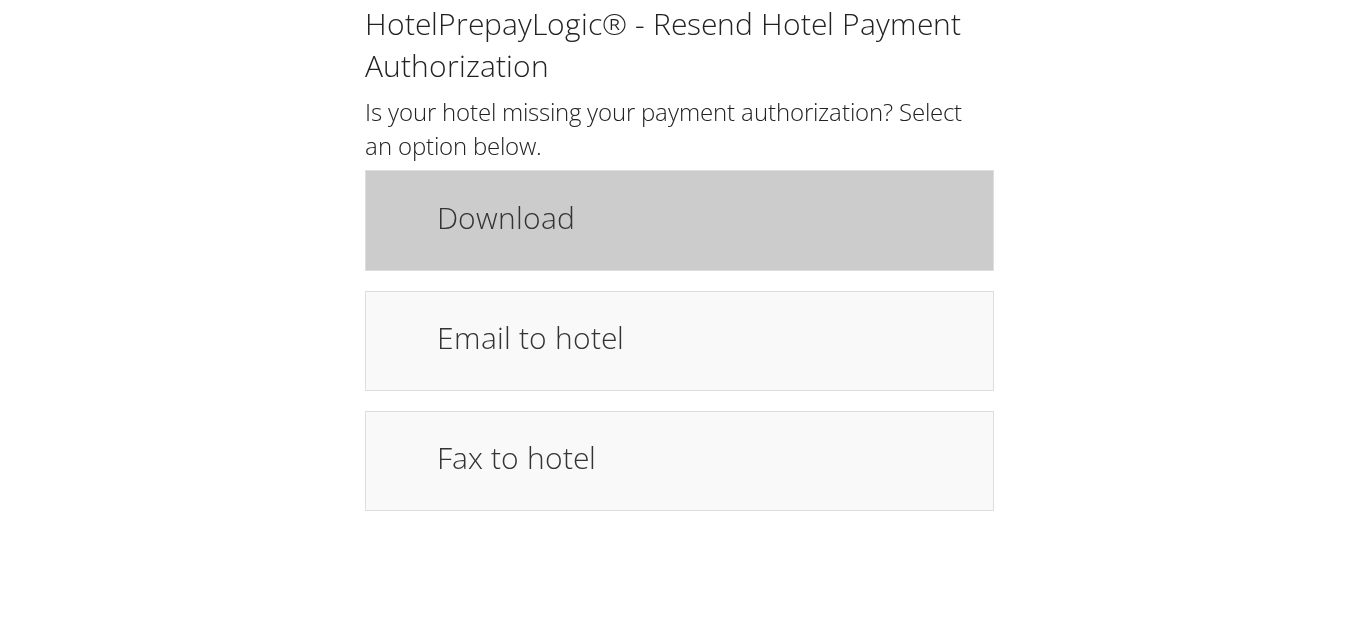 click on "Download" at bounding box center (679, 220) 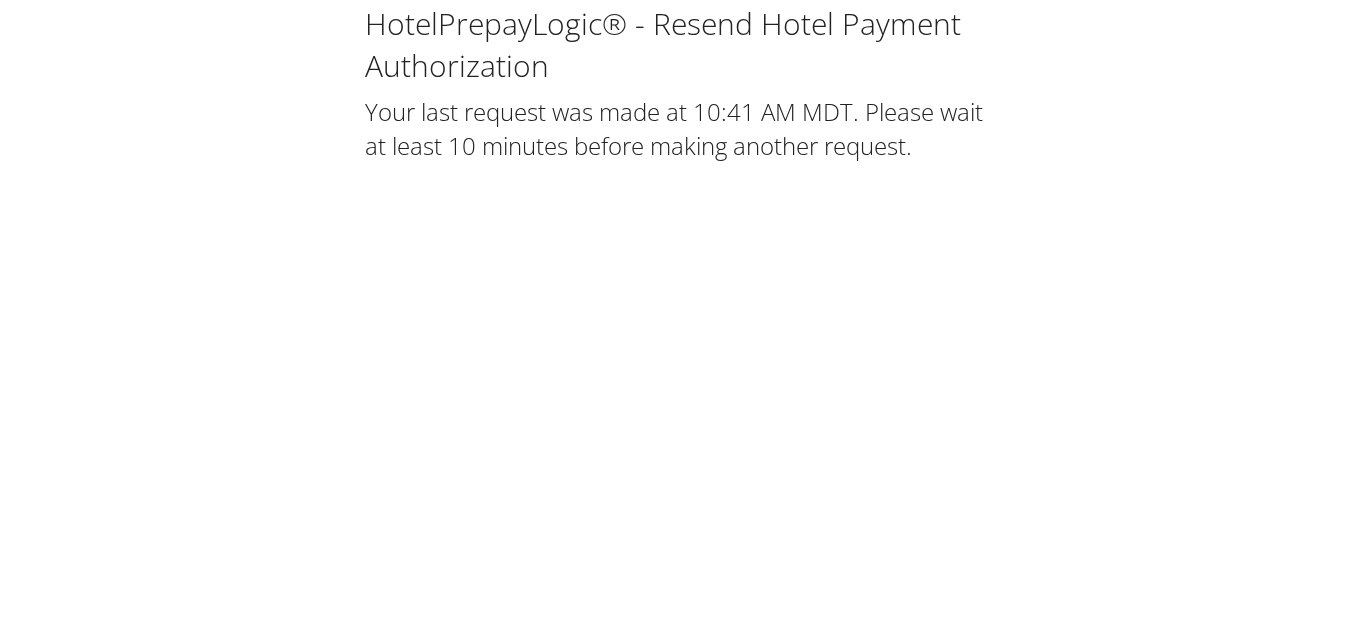 scroll, scrollTop: 0, scrollLeft: 0, axis: both 